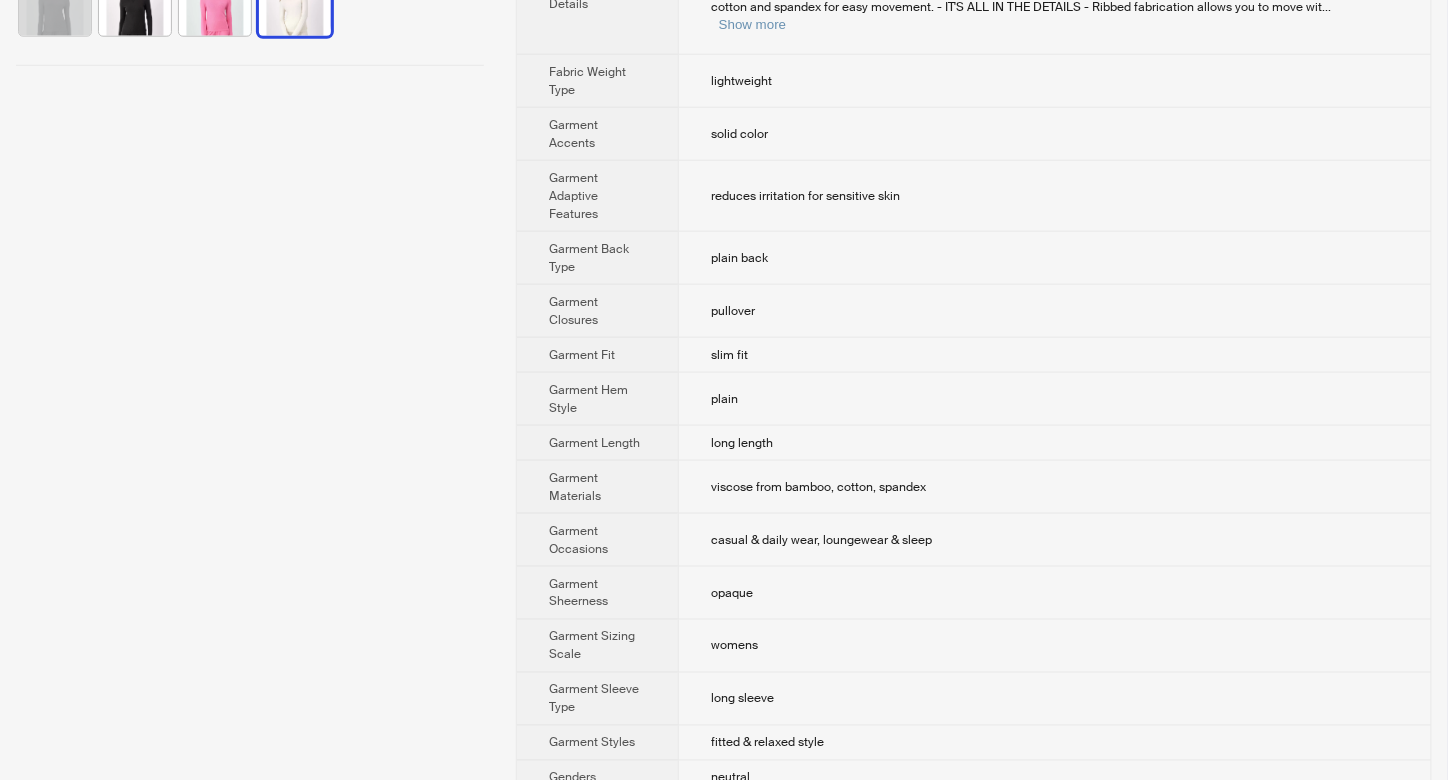 scroll, scrollTop: 1076, scrollLeft: 0, axis: vertical 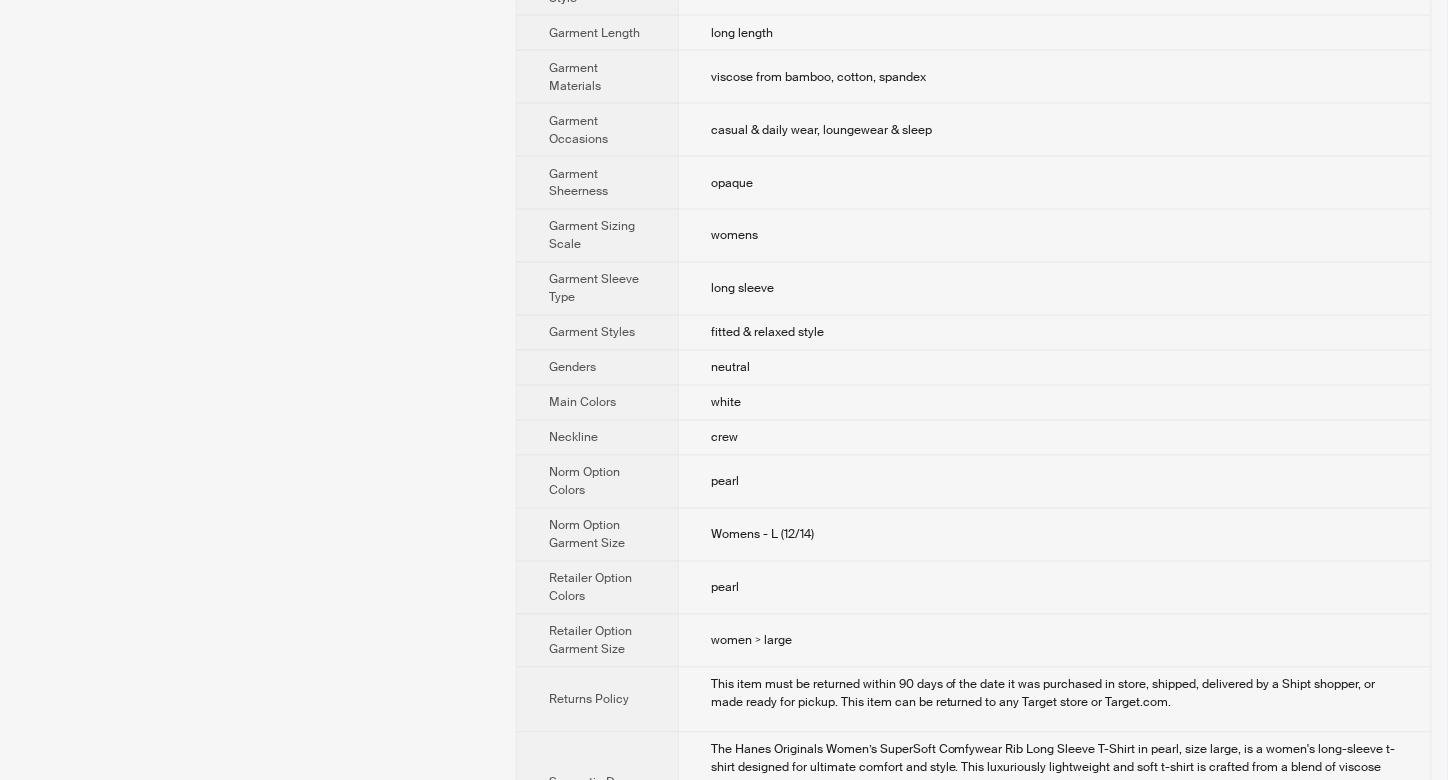 click on "Show more" at bounding box center [752, 803] 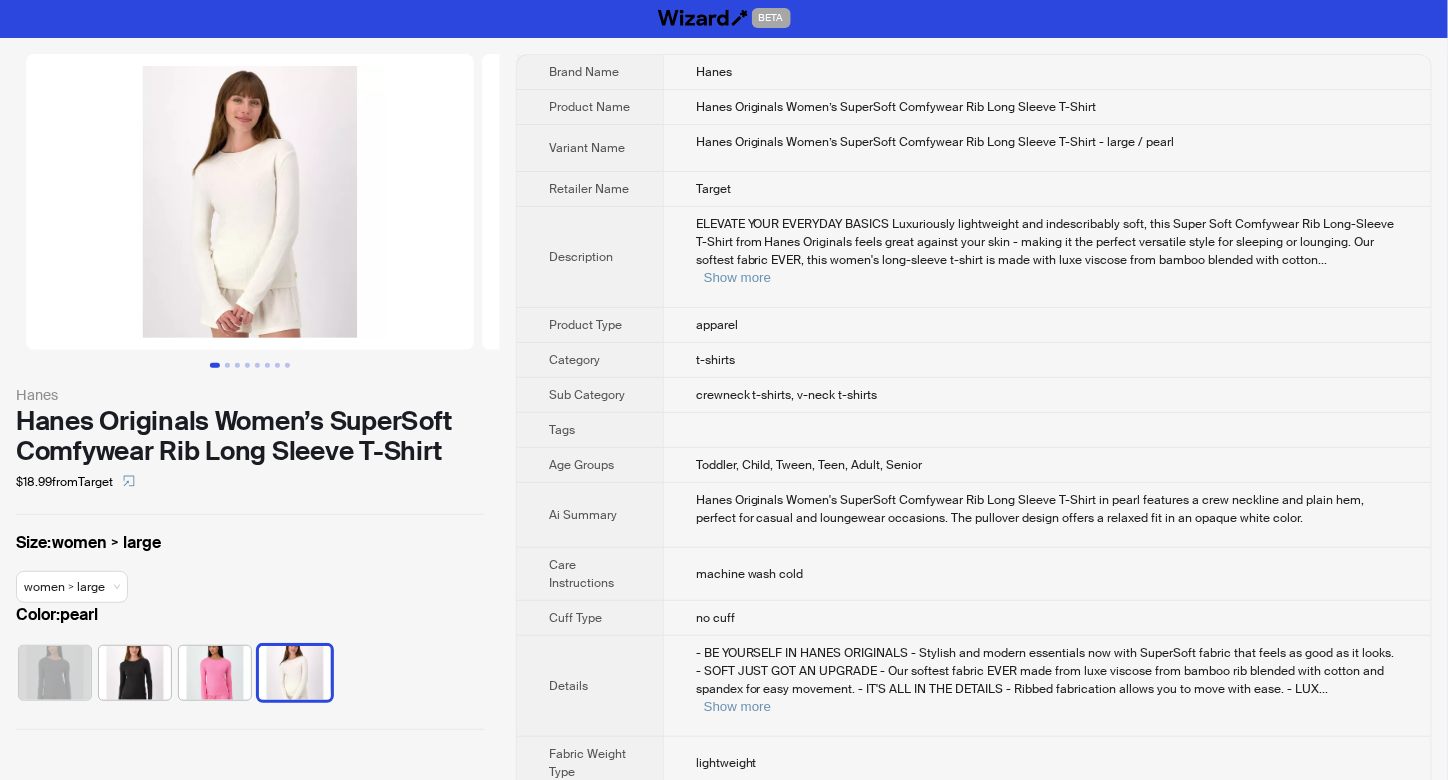 scroll, scrollTop: 0, scrollLeft: 0, axis: both 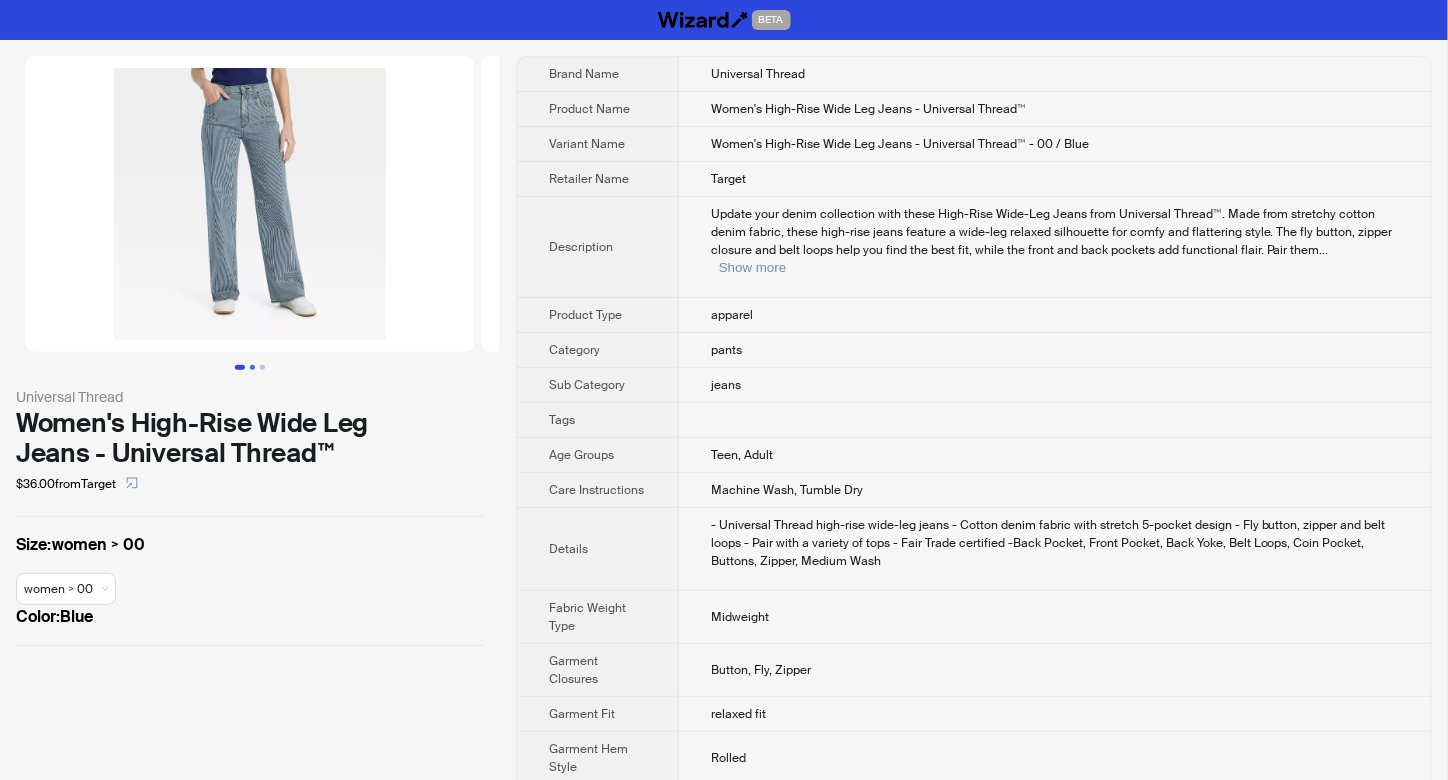 click at bounding box center [252, 367] 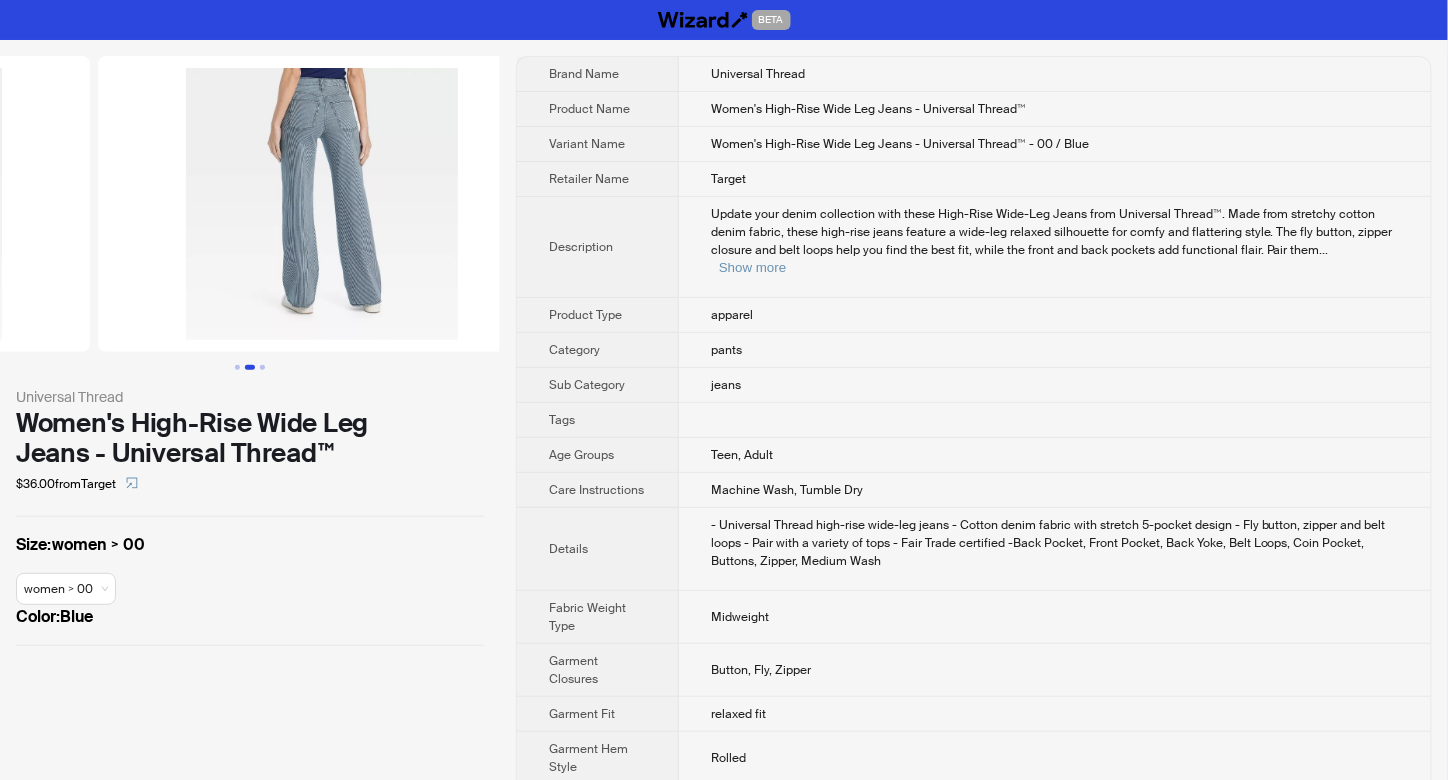 scroll, scrollTop: 0, scrollLeft: 456, axis: horizontal 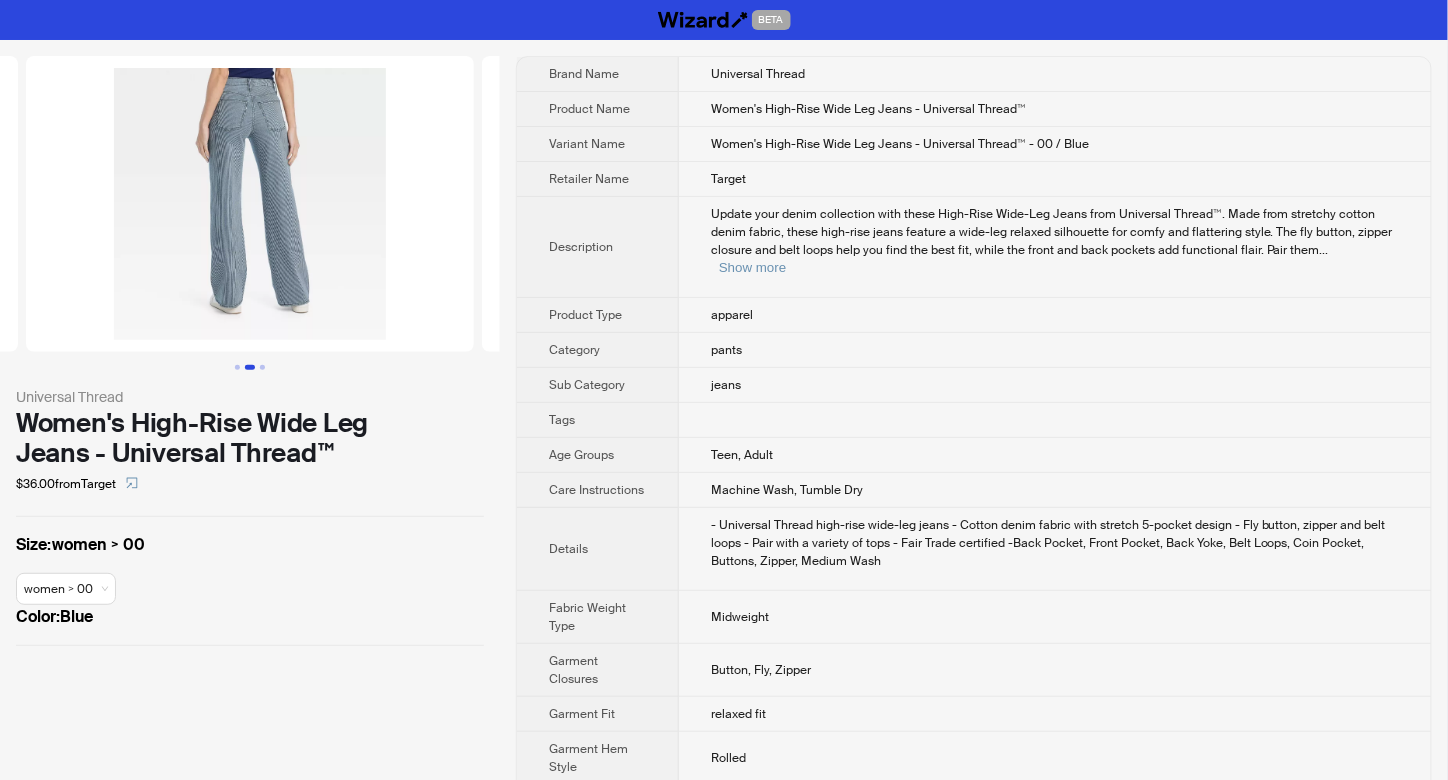 click at bounding box center [250, 367] 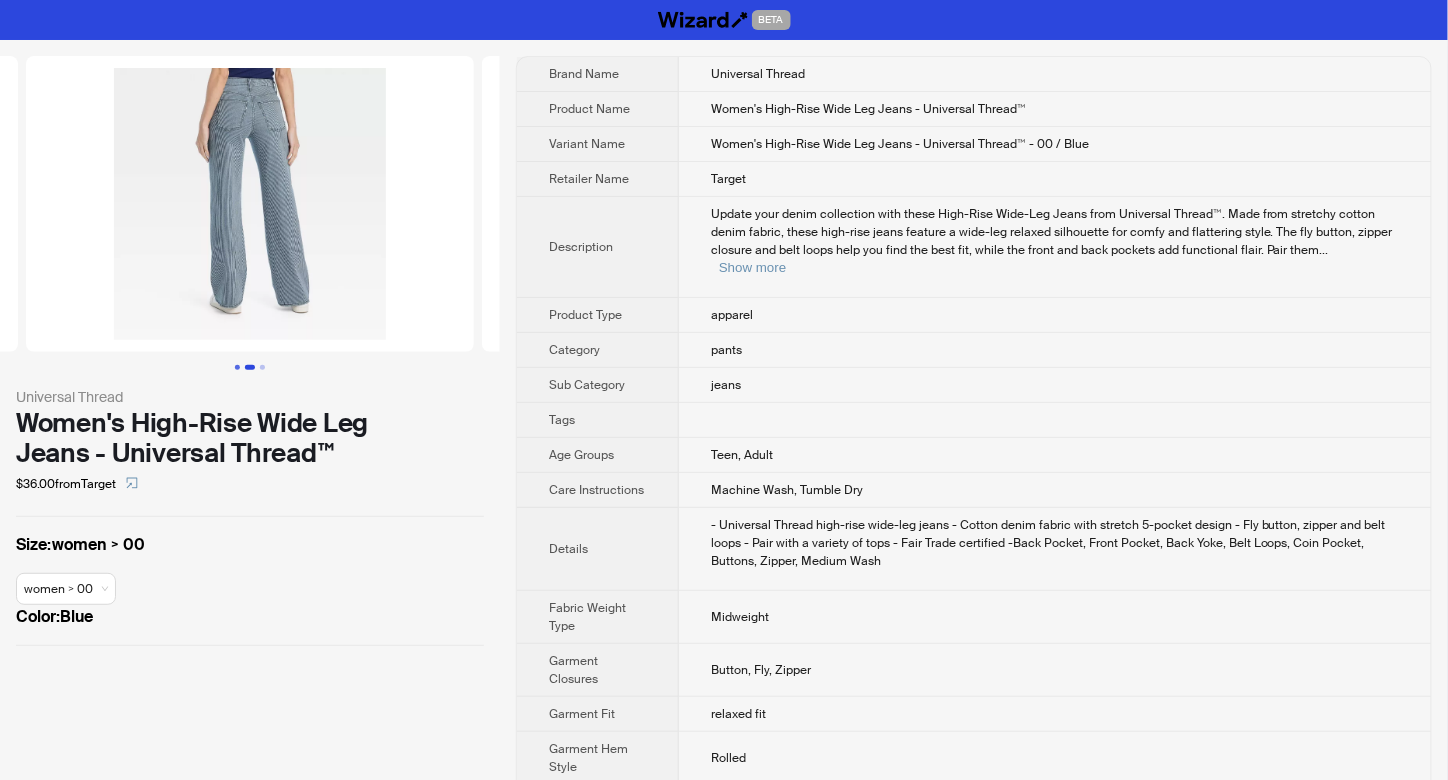 click at bounding box center (237, 367) 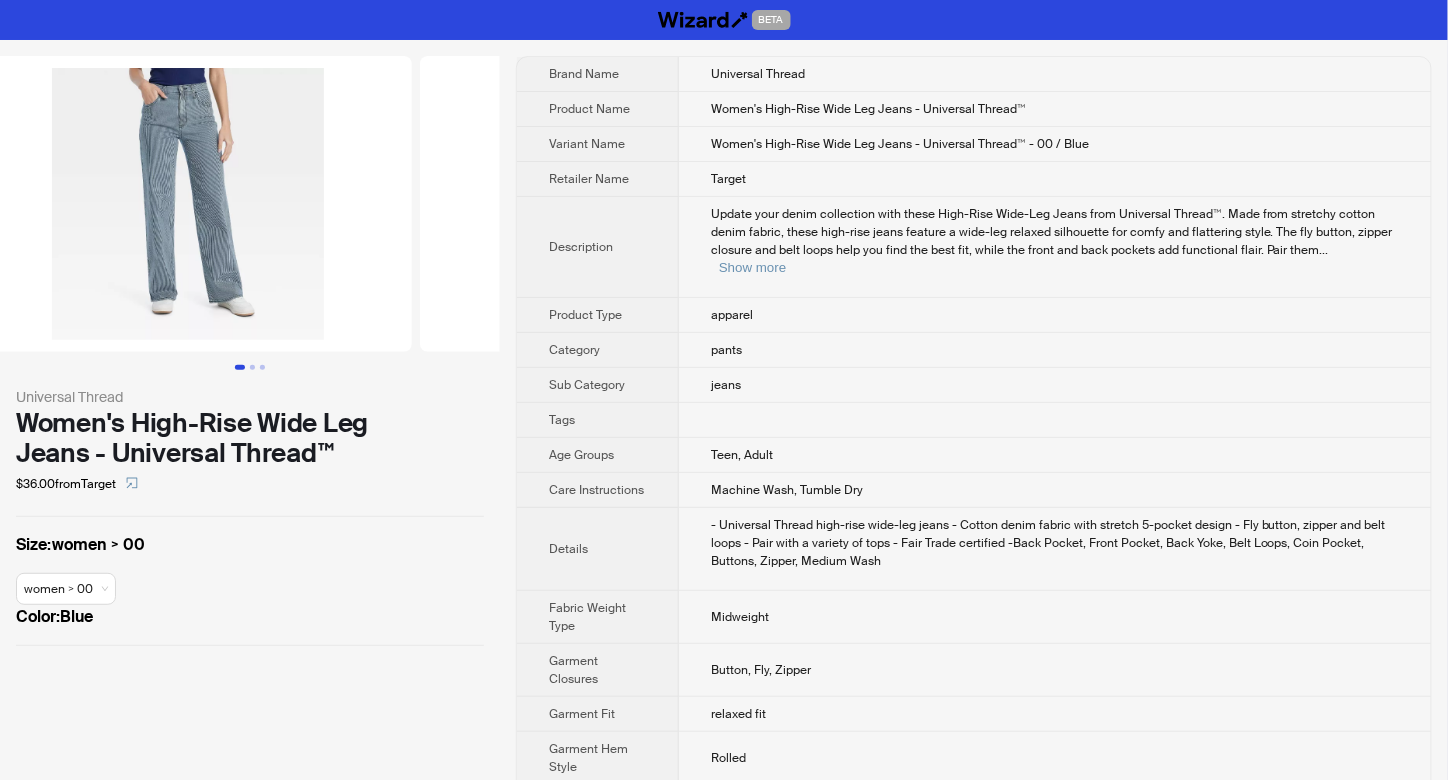 scroll, scrollTop: 0, scrollLeft: 0, axis: both 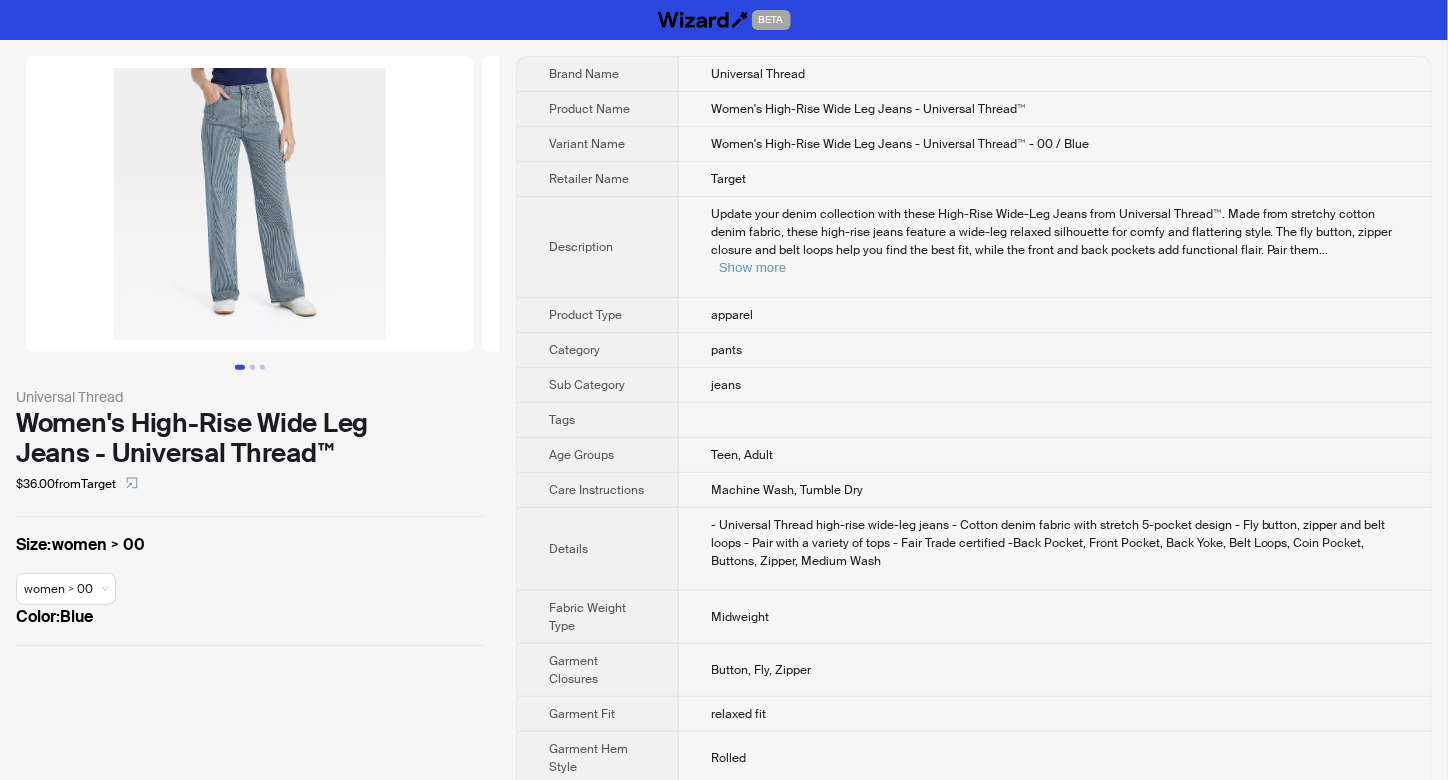 type 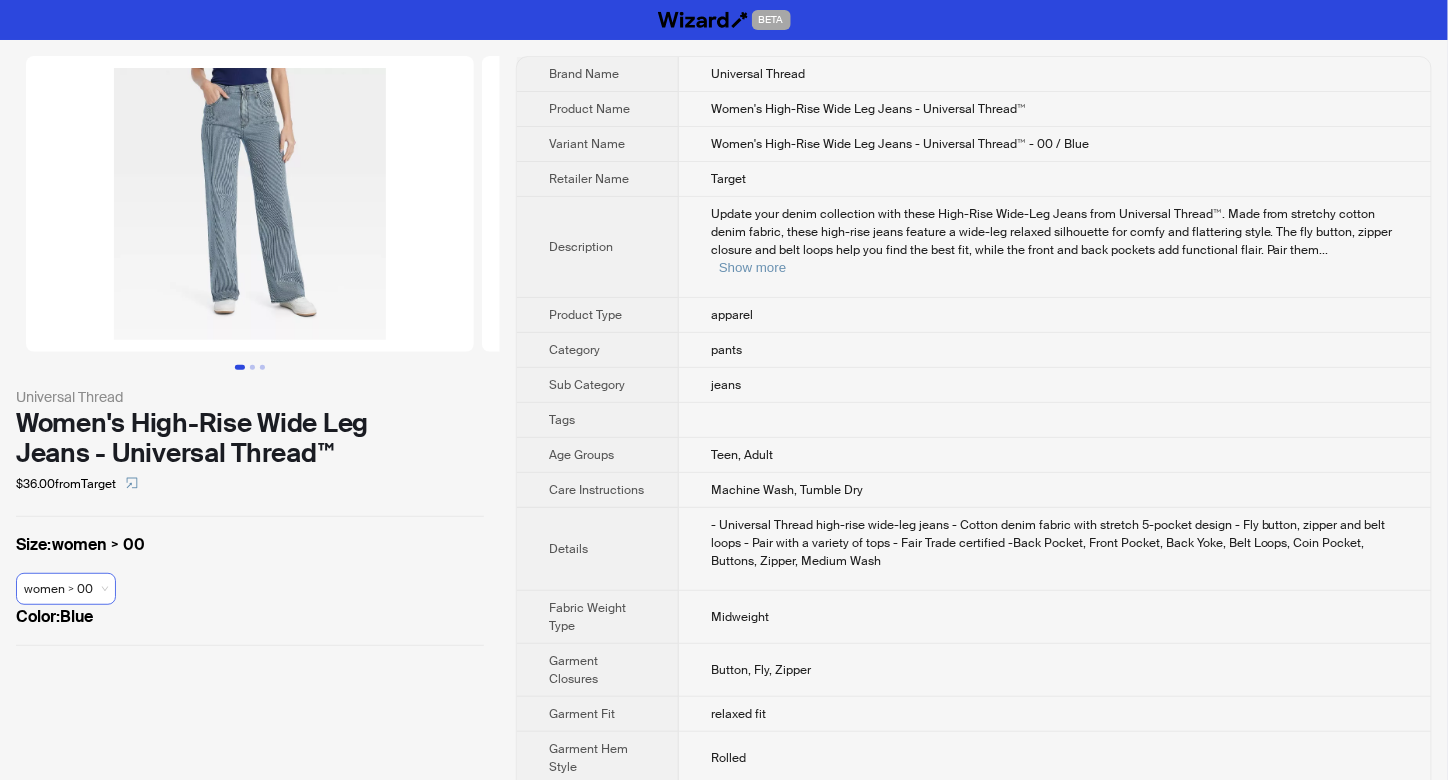 click on "women > 00" at bounding box center [66, 589] 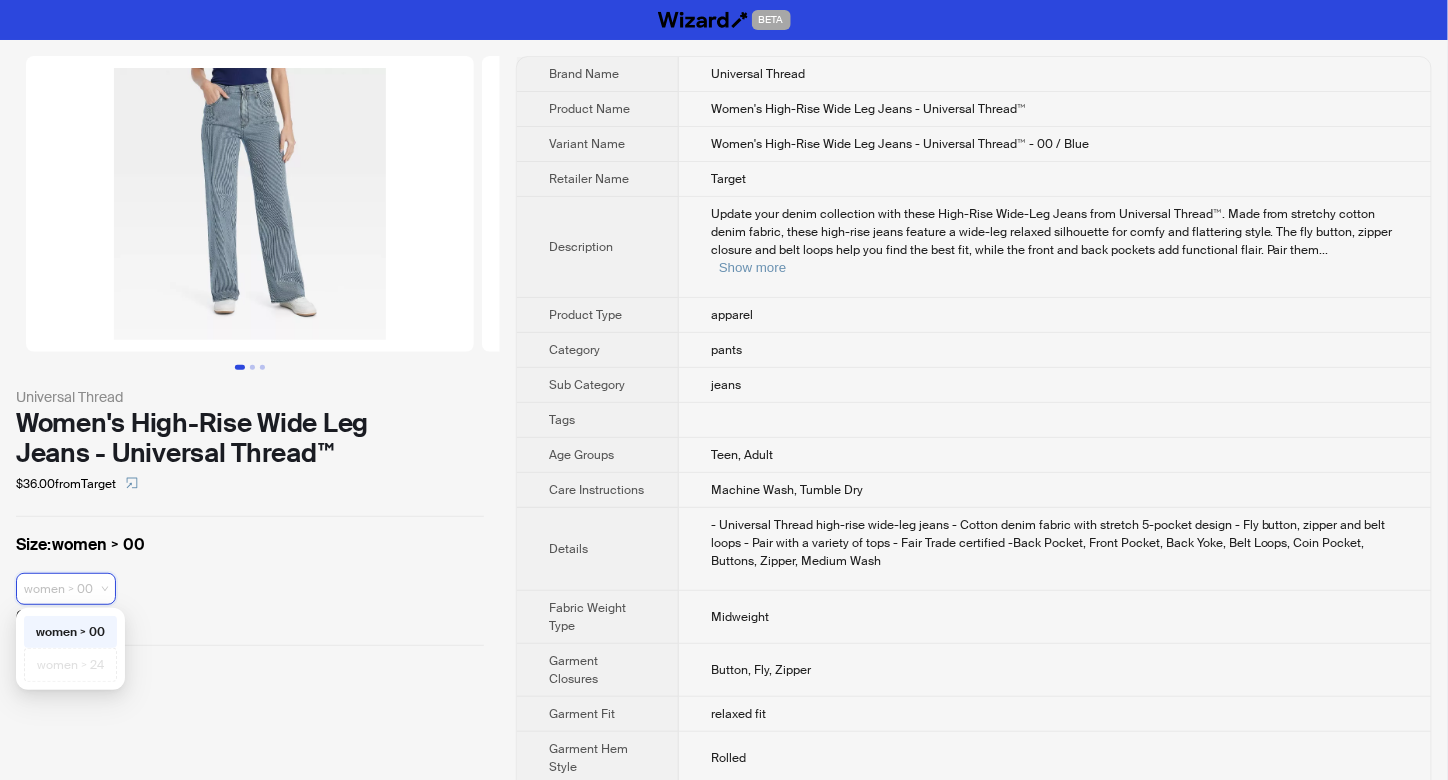 click on "women > 00" at bounding box center [66, 589] 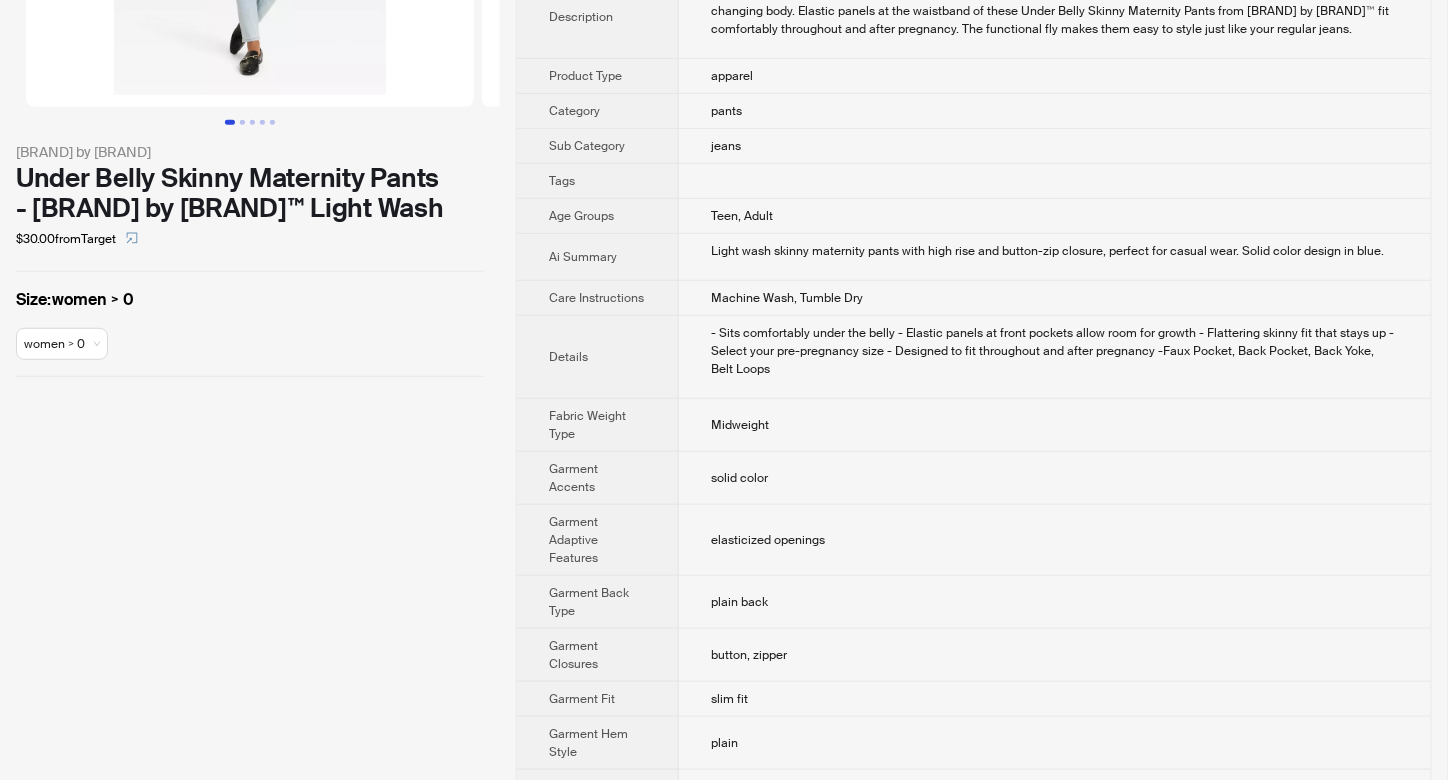 scroll, scrollTop: 0, scrollLeft: 0, axis: both 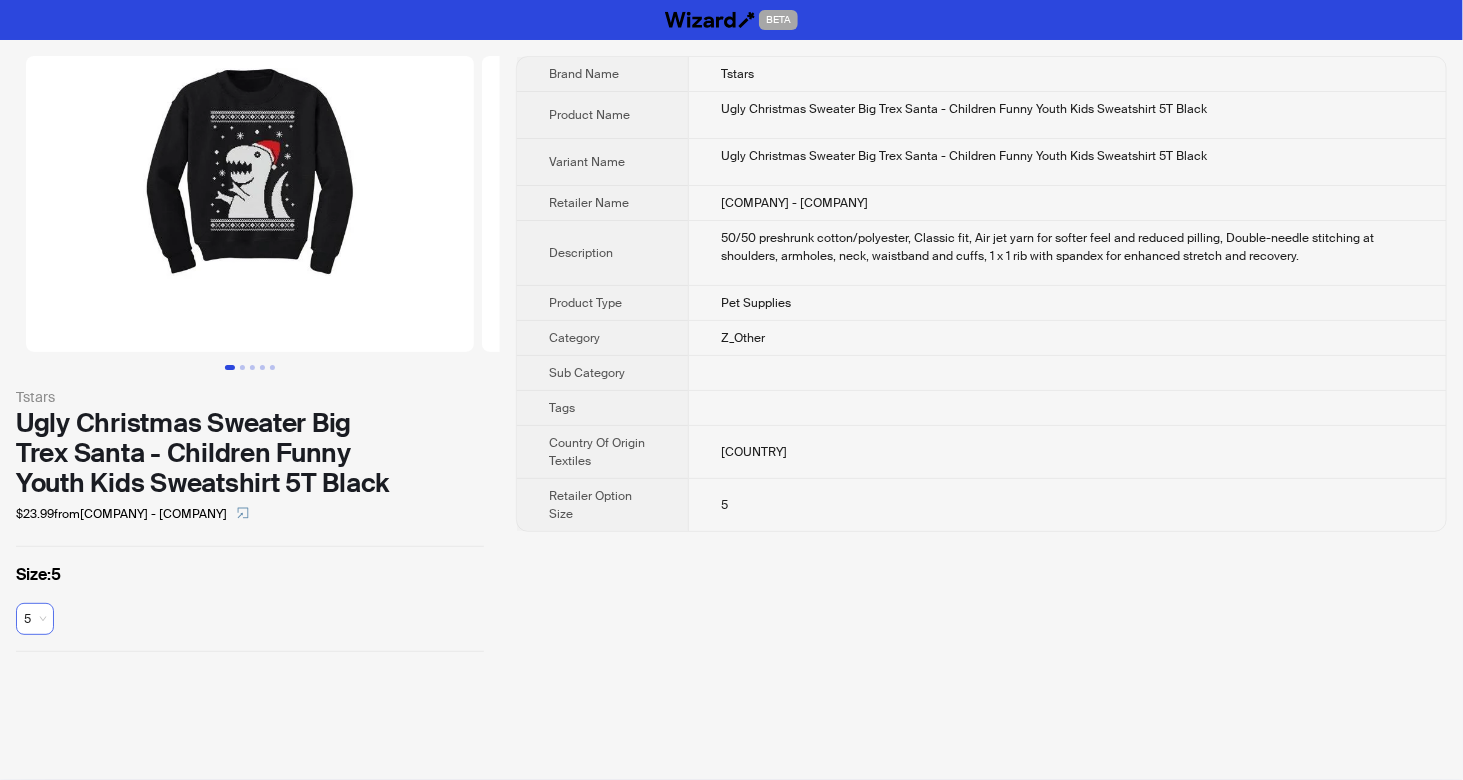 click on "5" at bounding box center [35, 619] 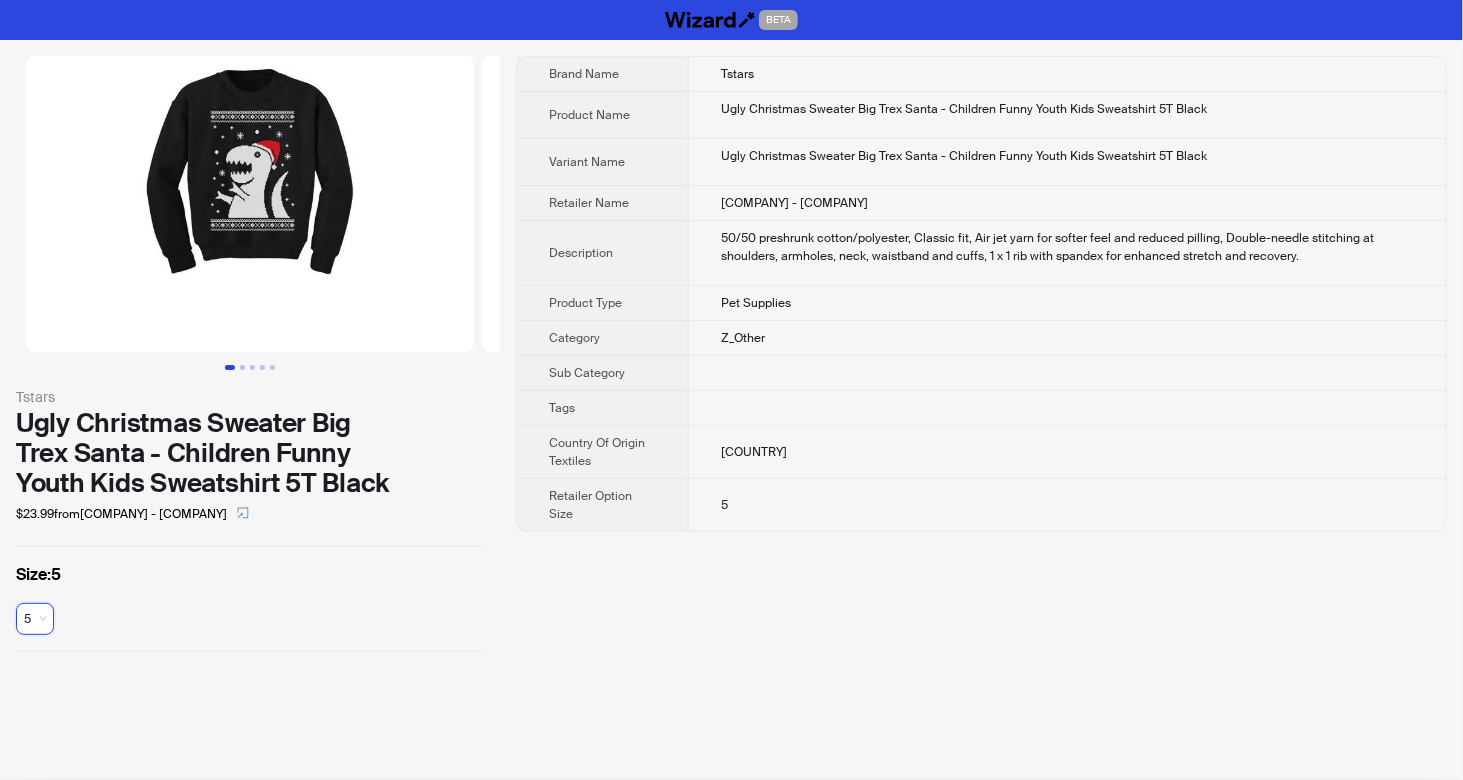click on "5" at bounding box center (35, 619) 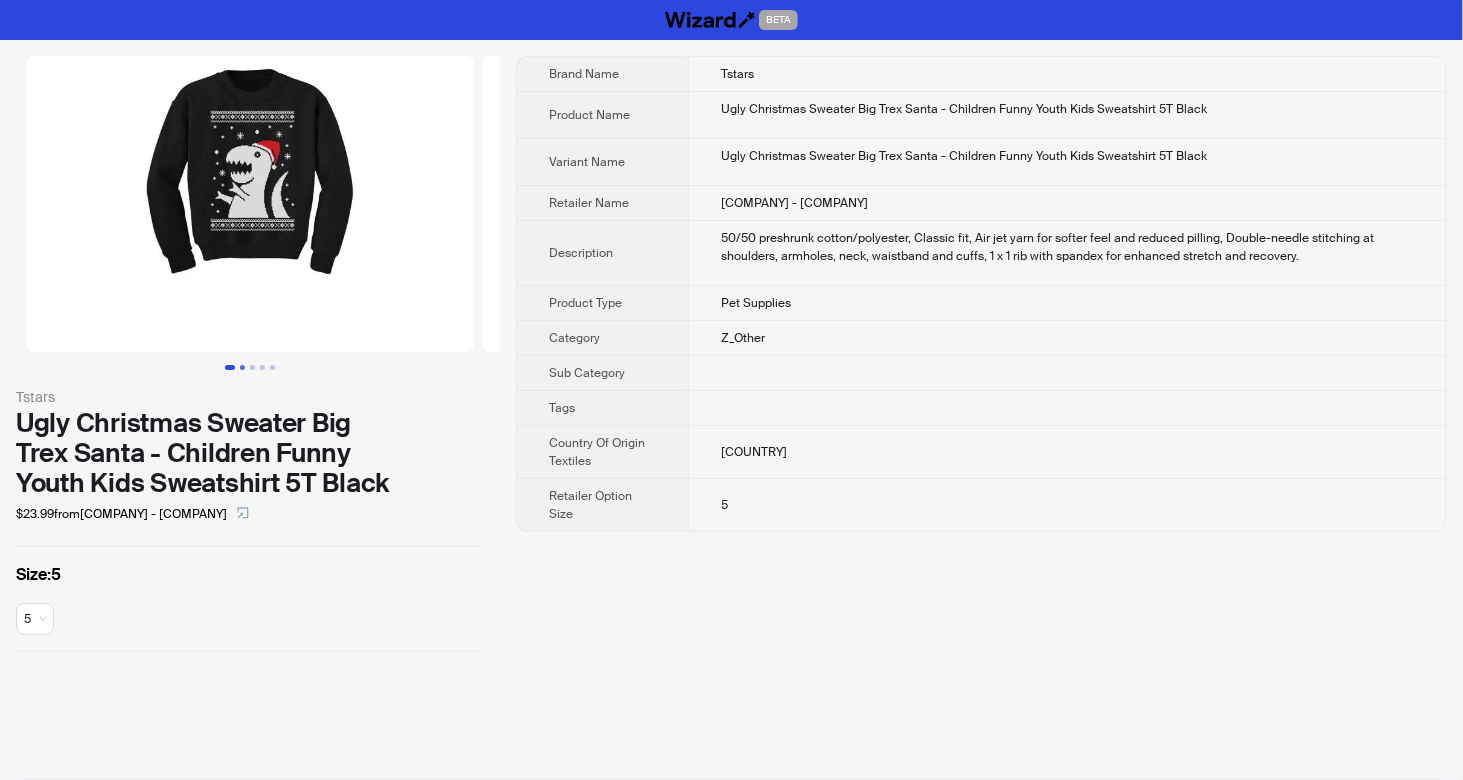 click at bounding box center [242, 367] 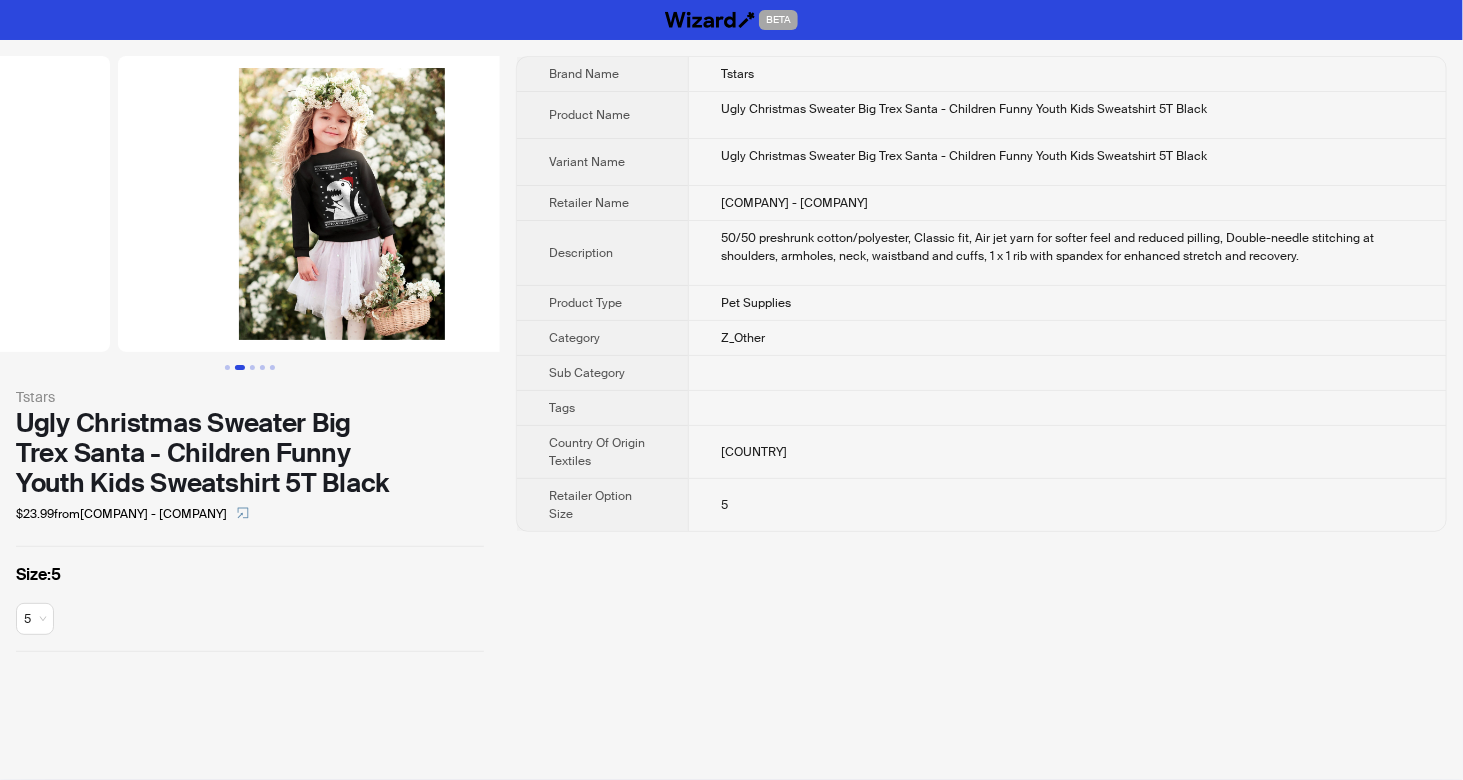 scroll, scrollTop: 0, scrollLeft: 456, axis: horizontal 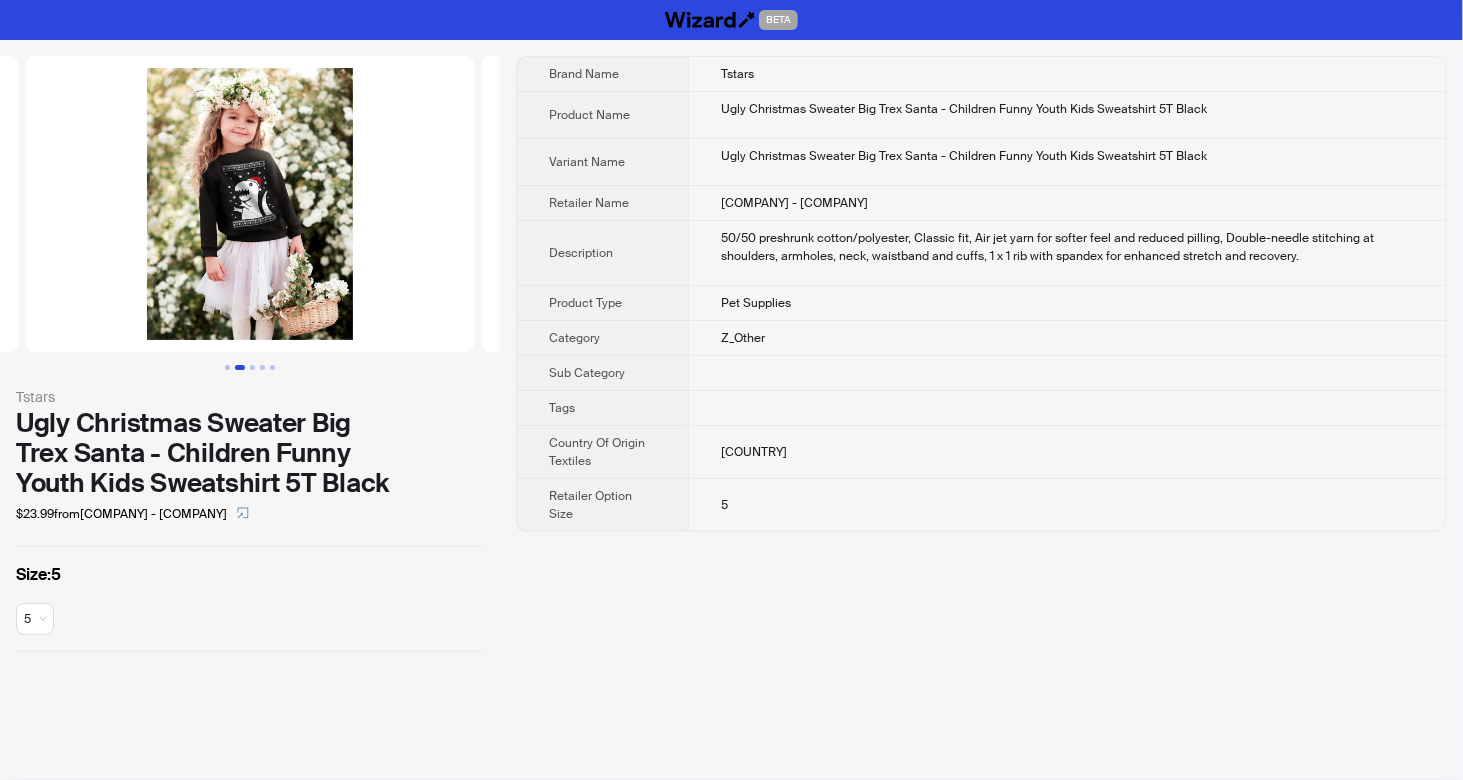 click at bounding box center [240, 367] 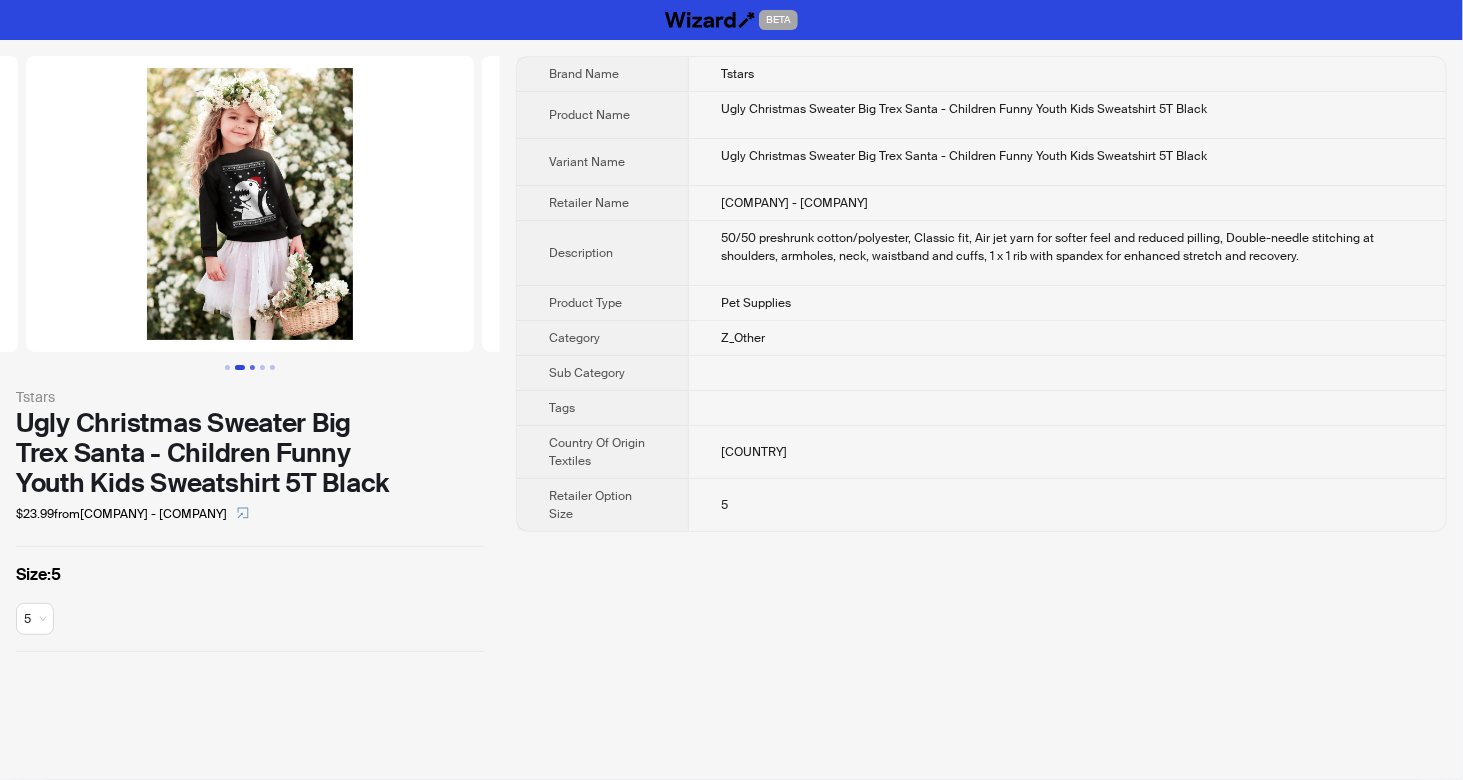click at bounding box center (252, 367) 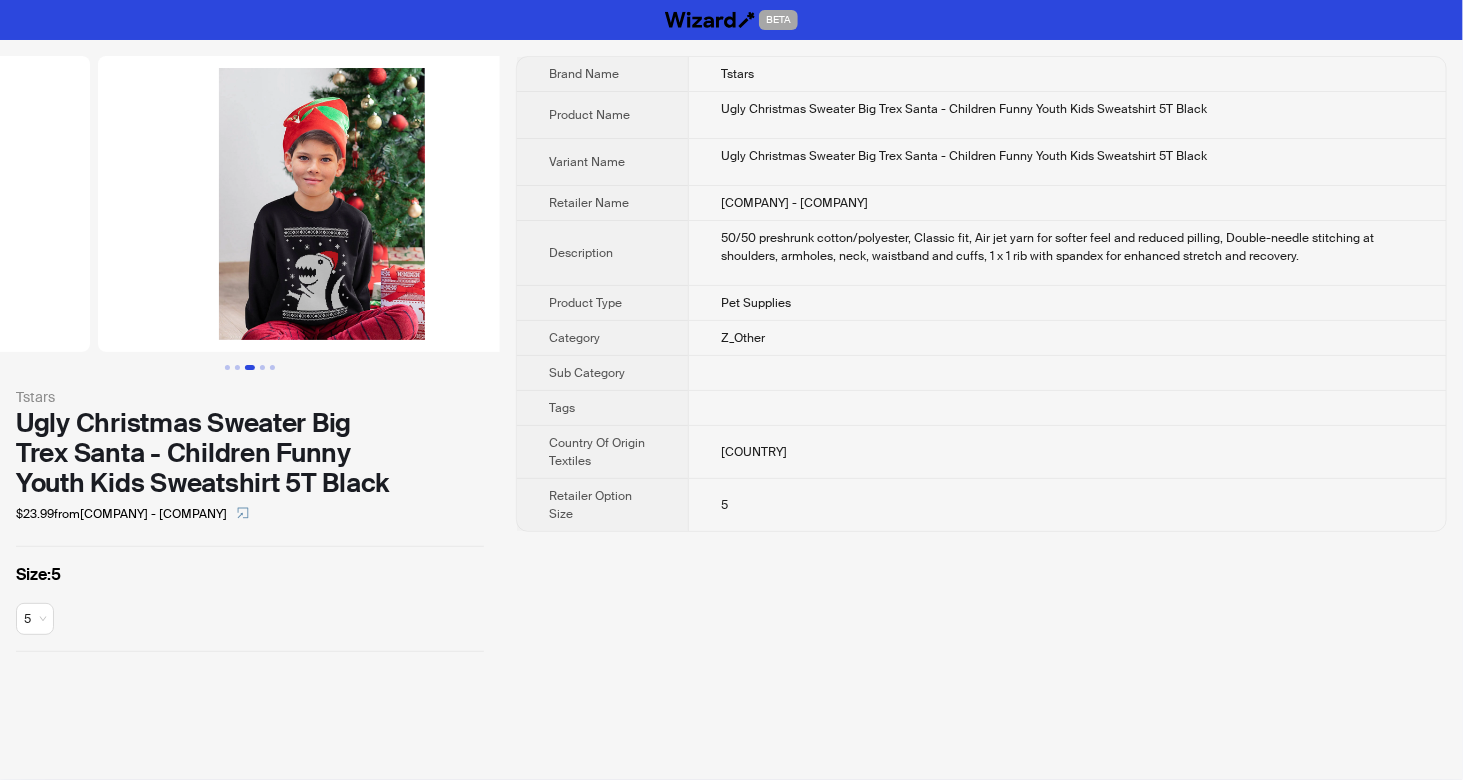 scroll, scrollTop: 0, scrollLeft: 912, axis: horizontal 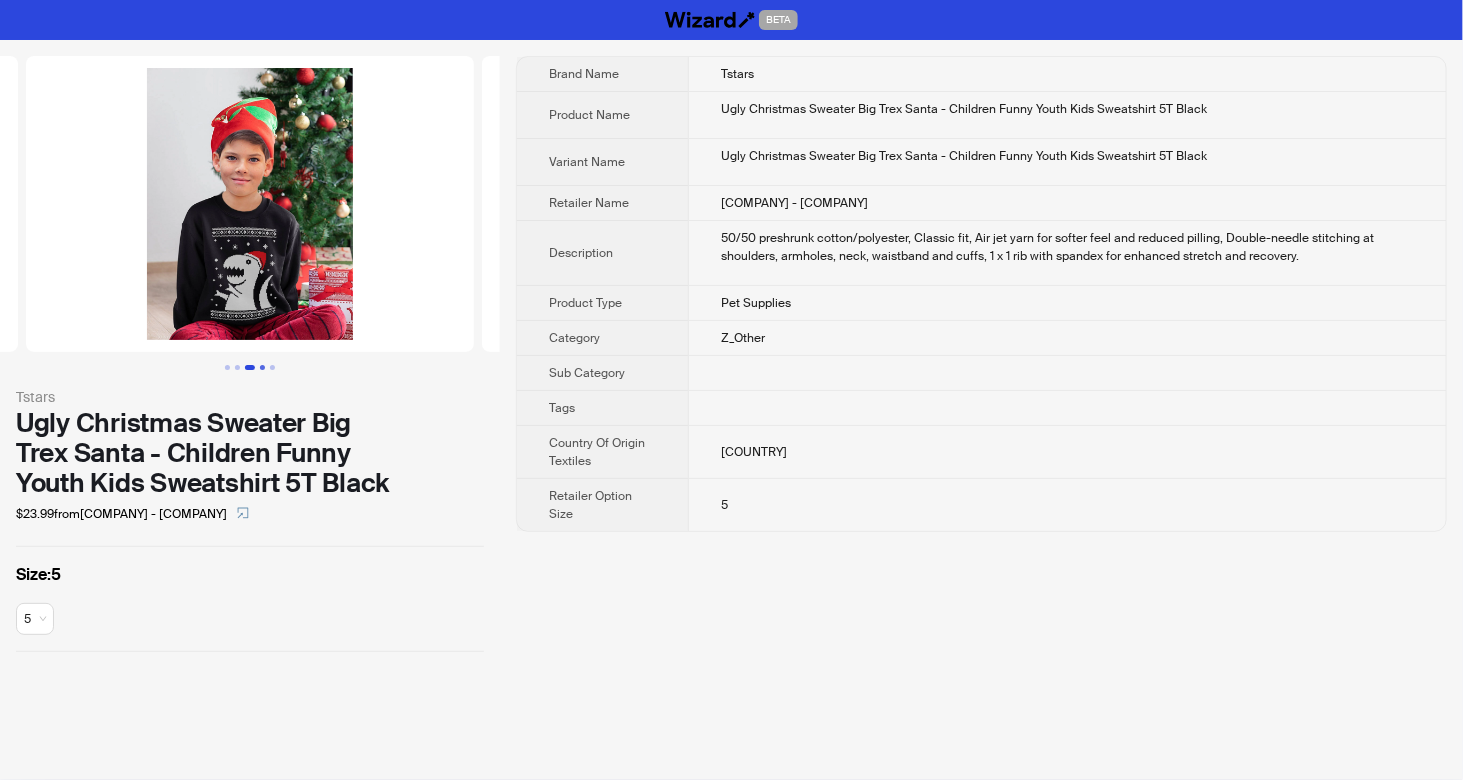 click at bounding box center [262, 367] 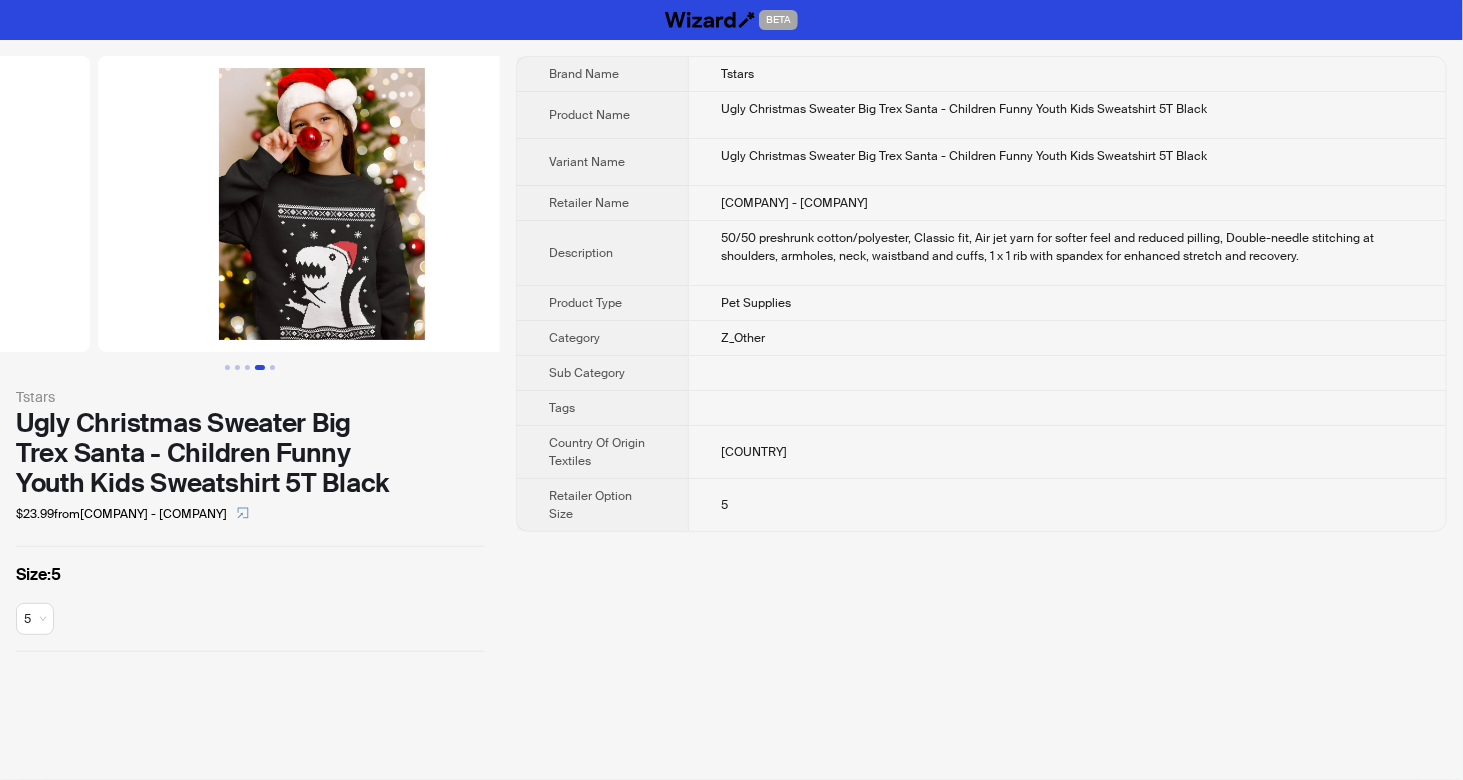 scroll, scrollTop: 0, scrollLeft: 1368, axis: horizontal 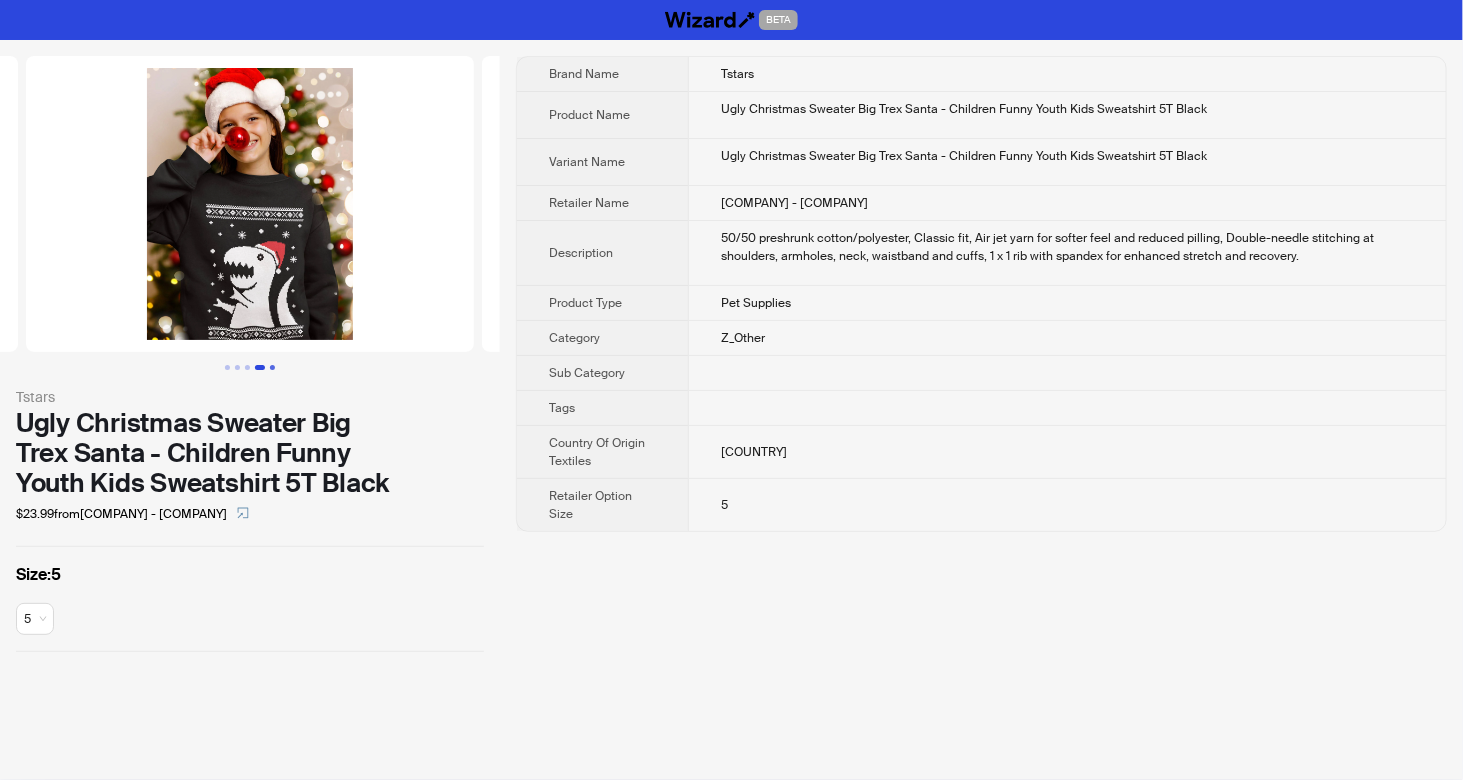click at bounding box center (272, 367) 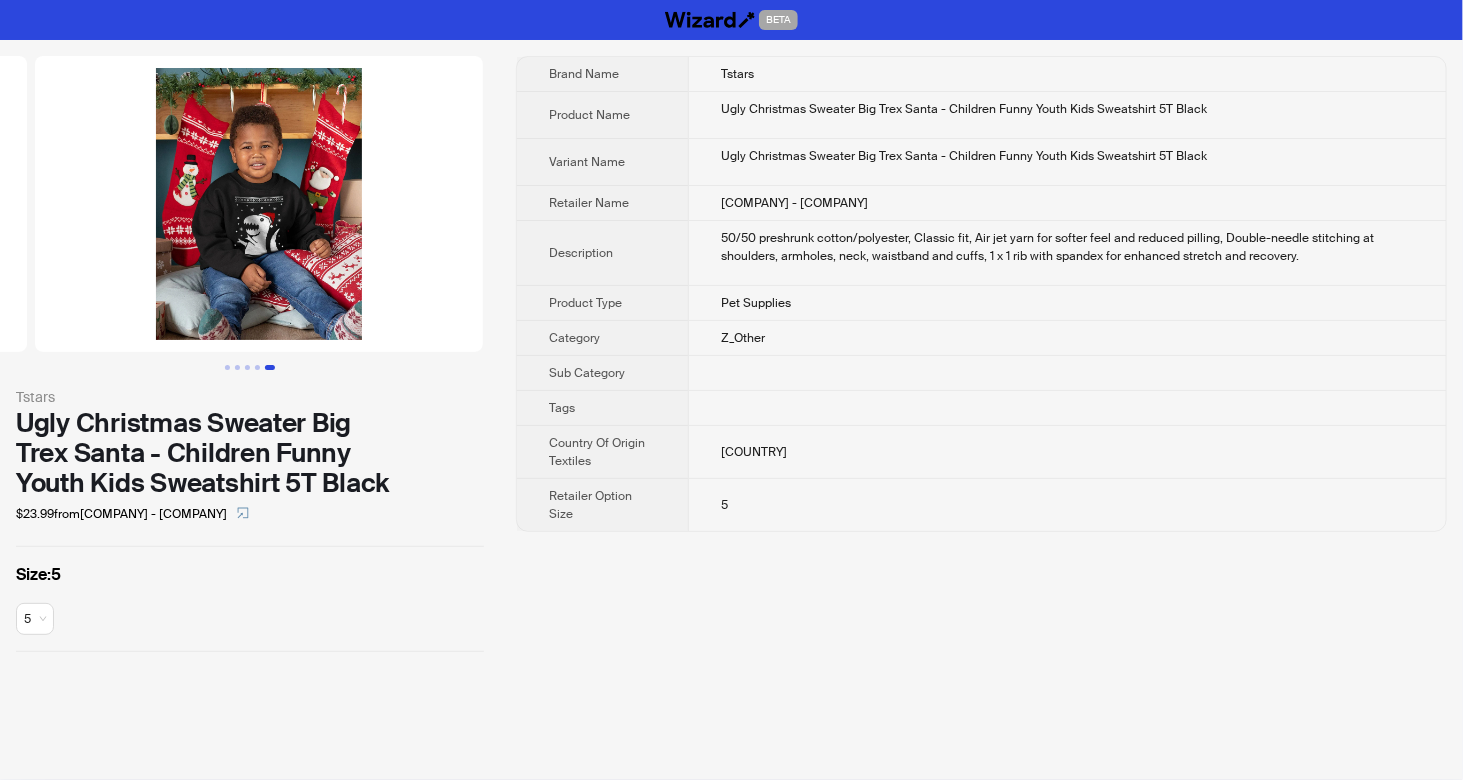 scroll, scrollTop: 0, scrollLeft: 1824, axis: horizontal 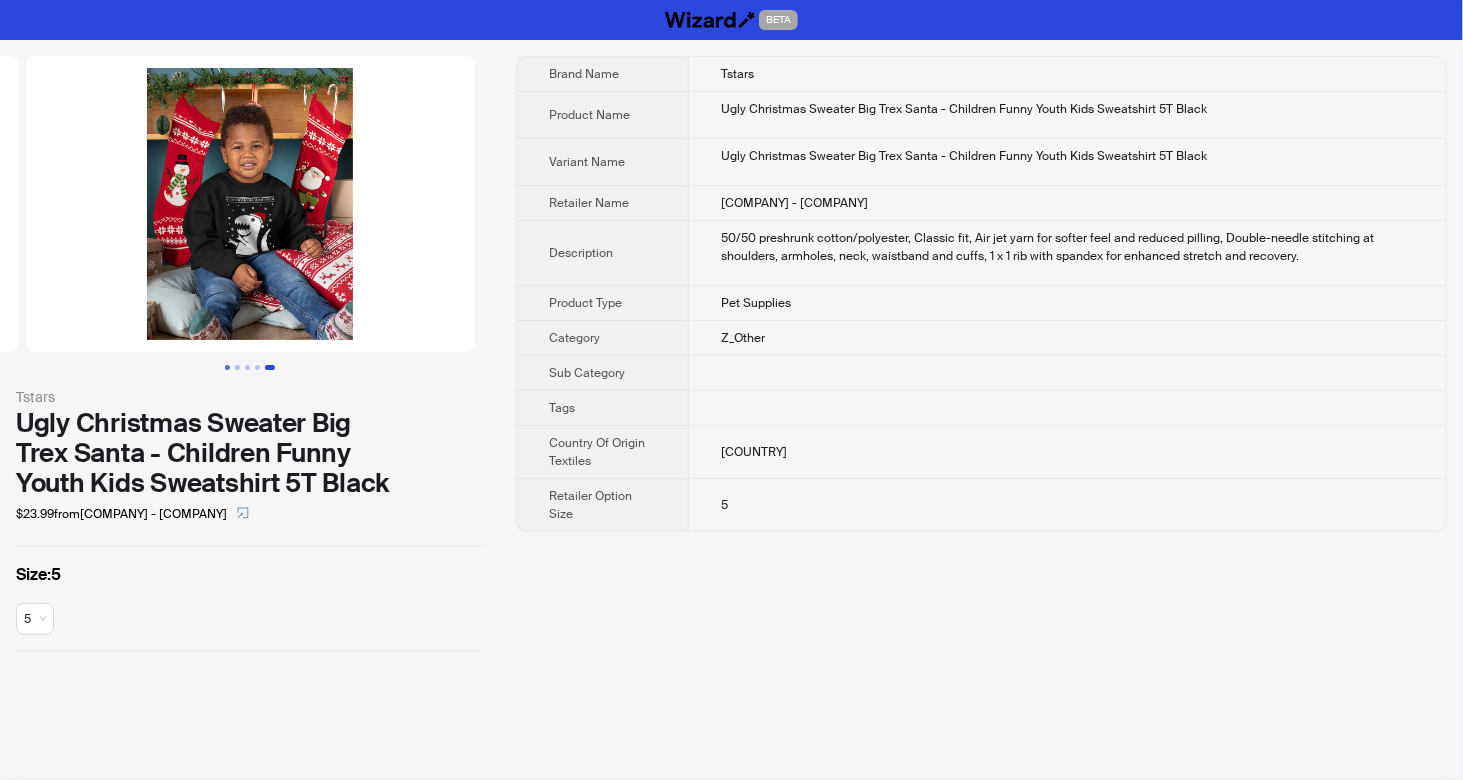 click at bounding box center [227, 367] 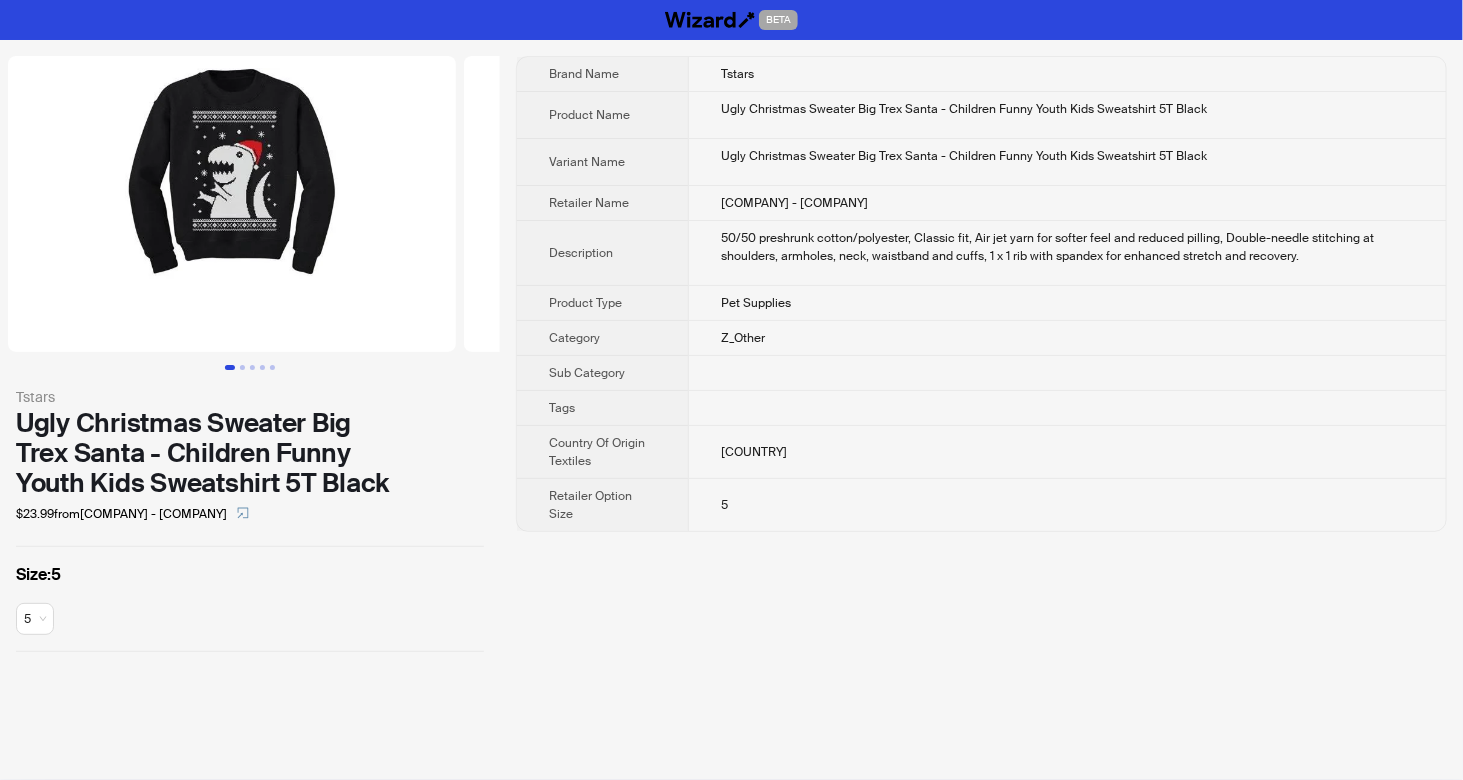 scroll, scrollTop: 0, scrollLeft: 0, axis: both 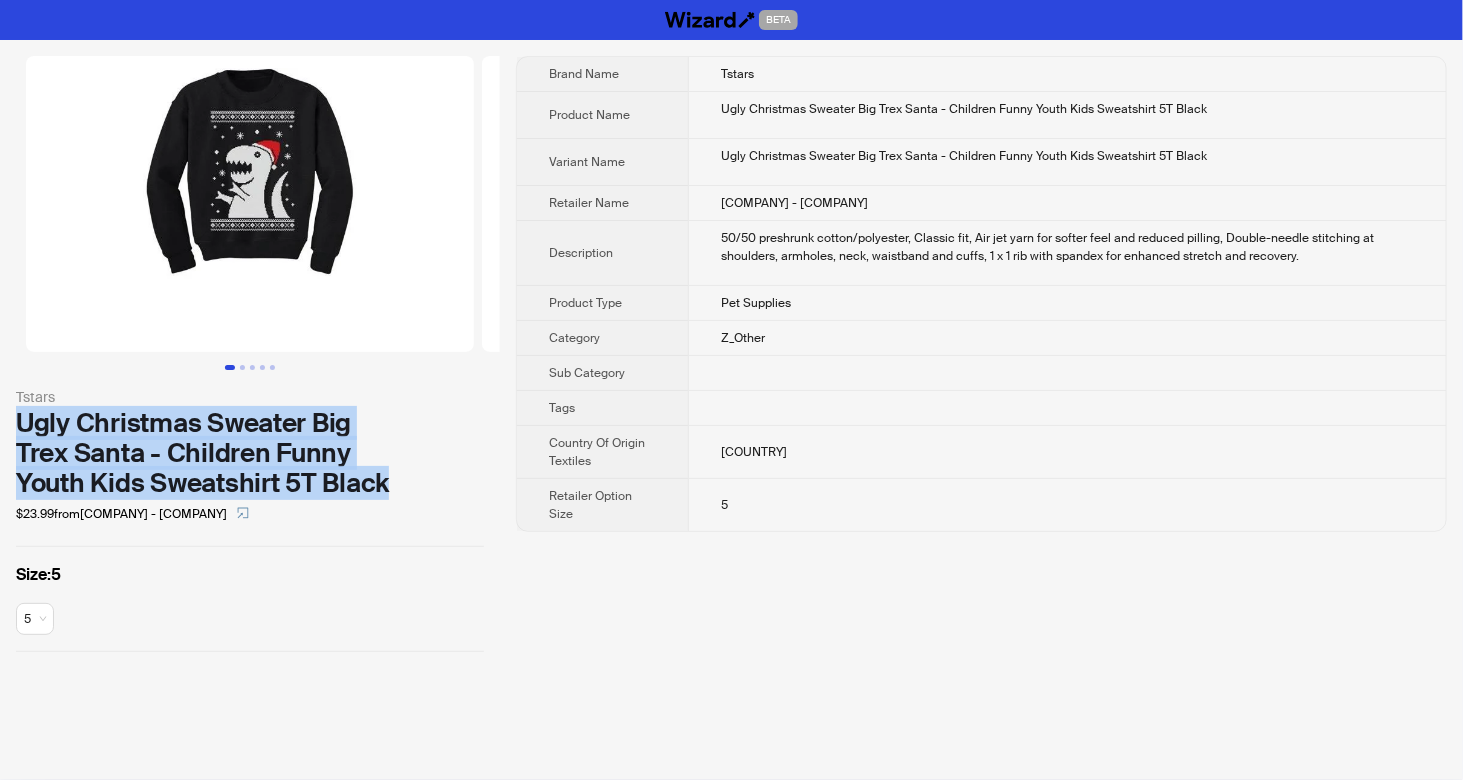 drag, startPoint x: 17, startPoint y: 418, endPoint x: 388, endPoint y: 485, distance: 377.0013 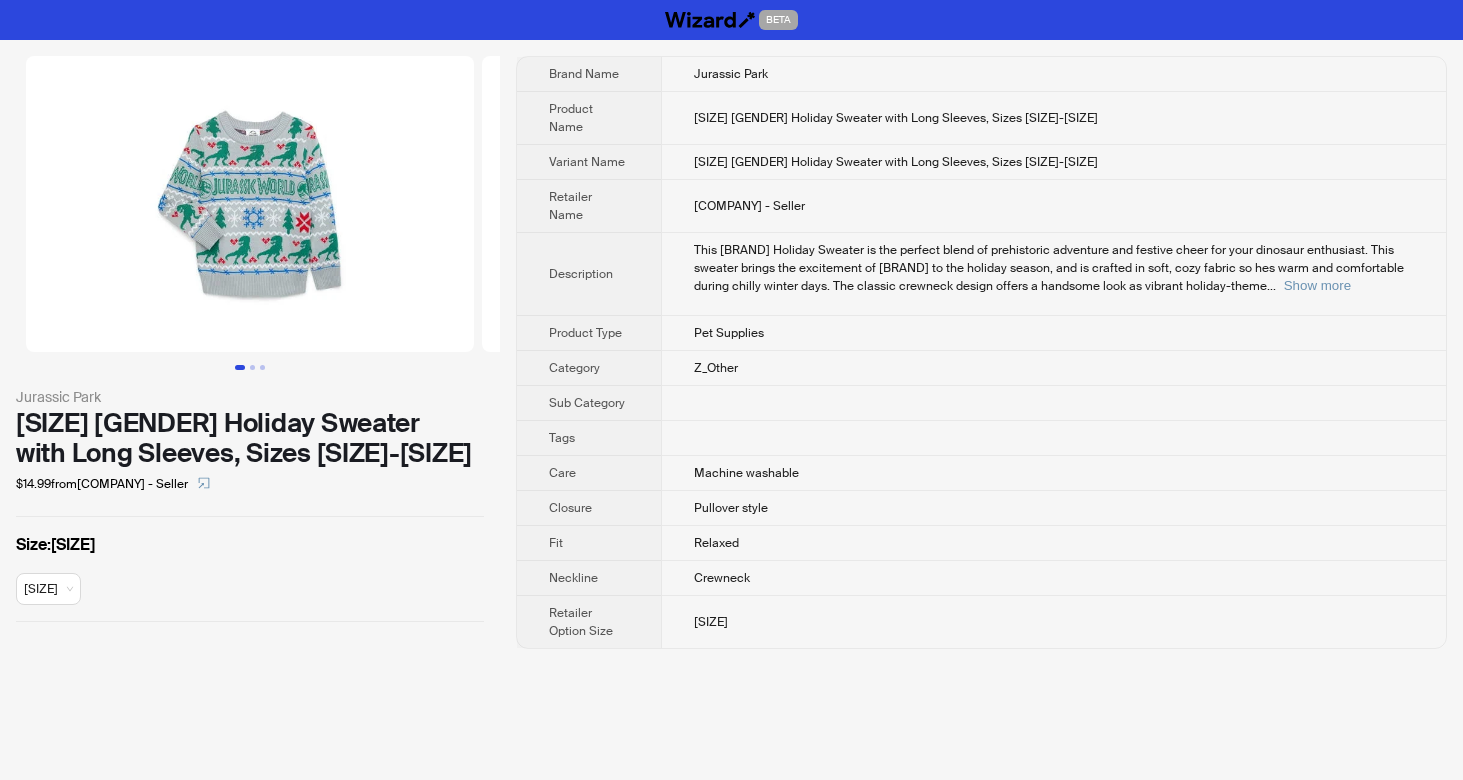 scroll, scrollTop: 0, scrollLeft: 0, axis: both 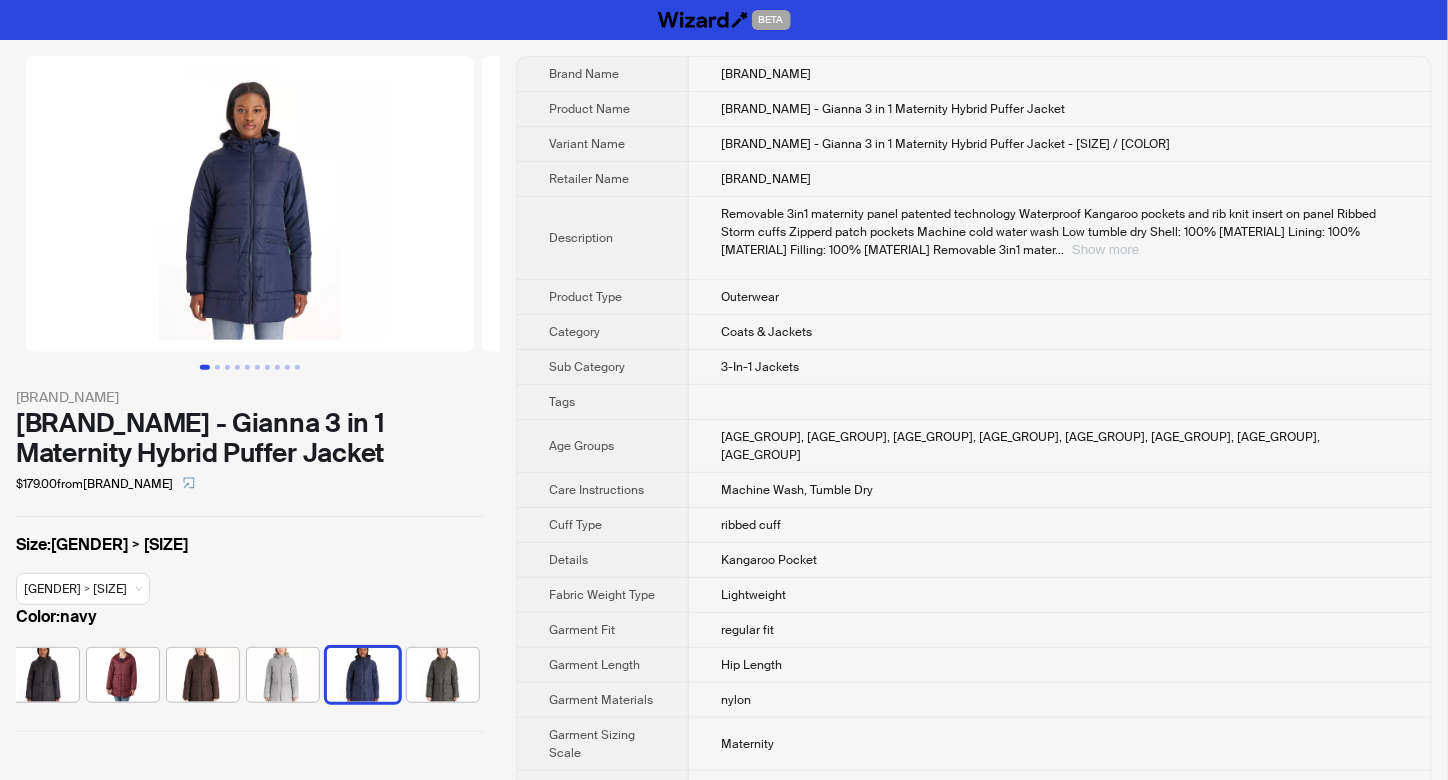 click on "Show more" at bounding box center [1105, 249] 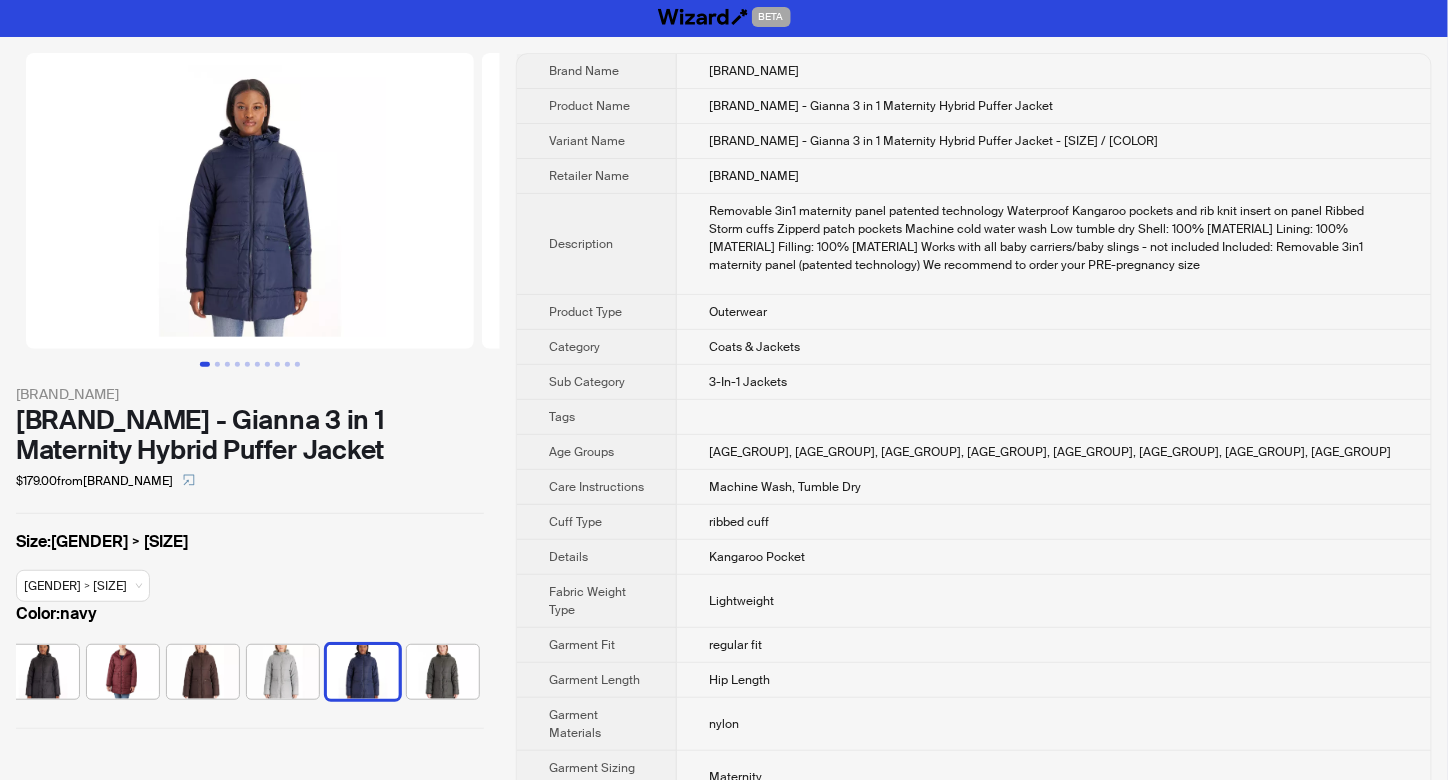 scroll, scrollTop: 0, scrollLeft: 0, axis: both 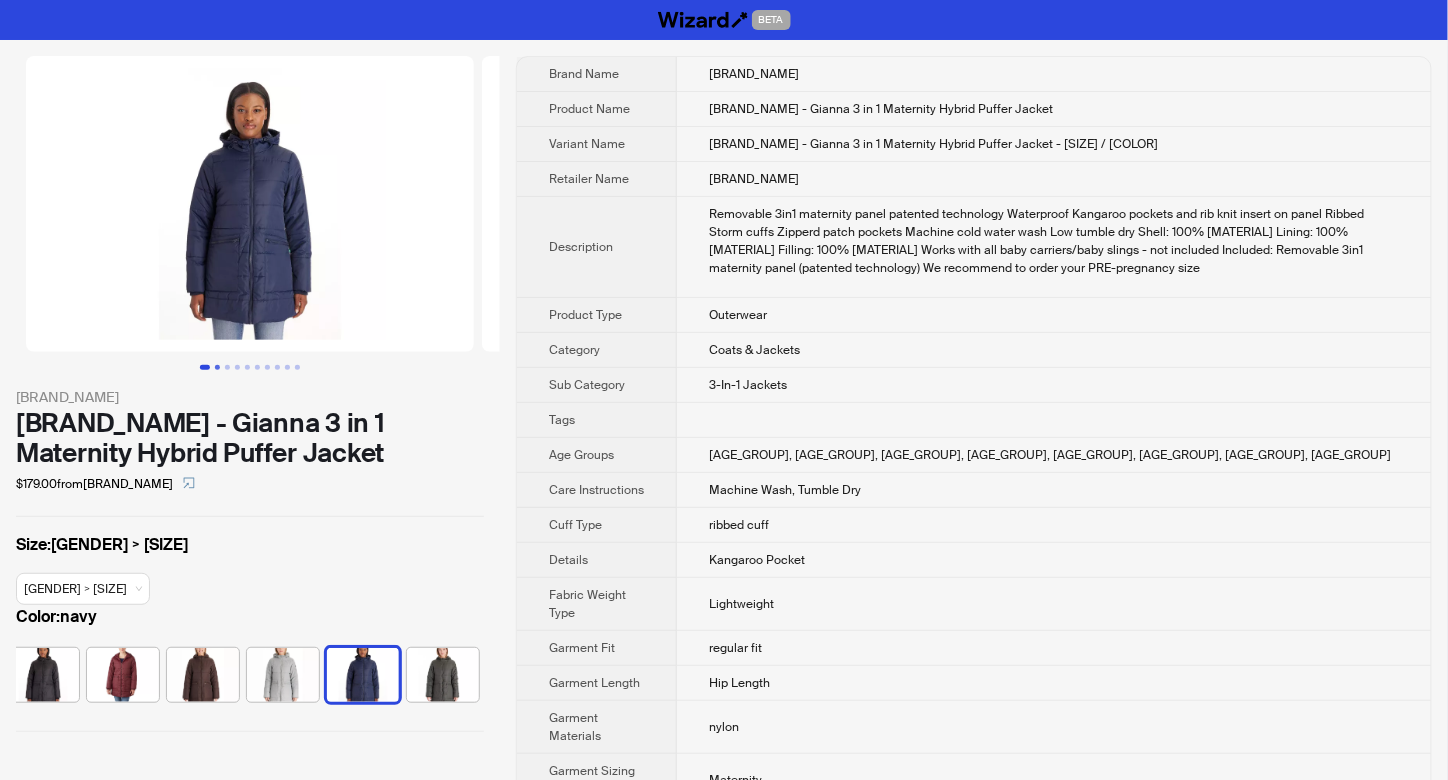 click at bounding box center (217, 367) 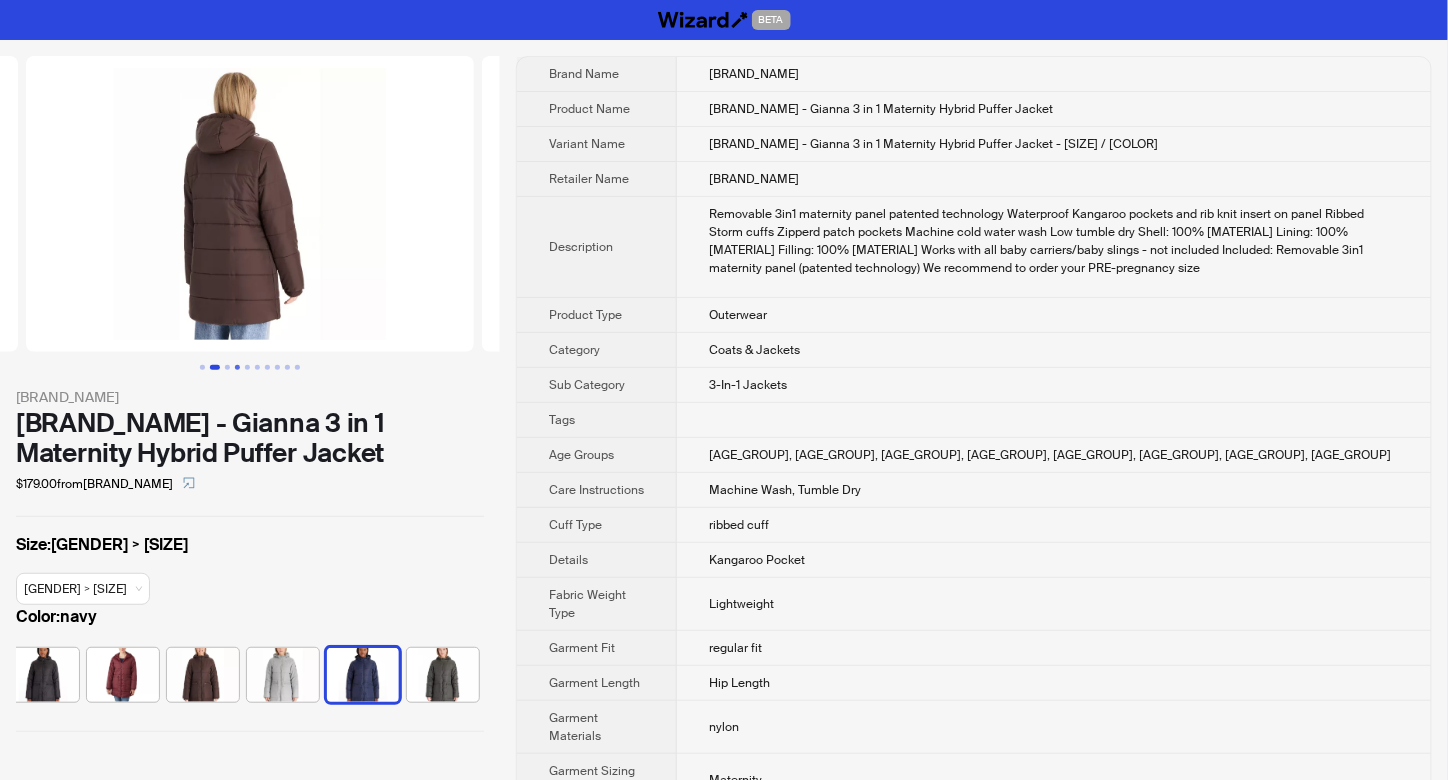 click at bounding box center [237, 367] 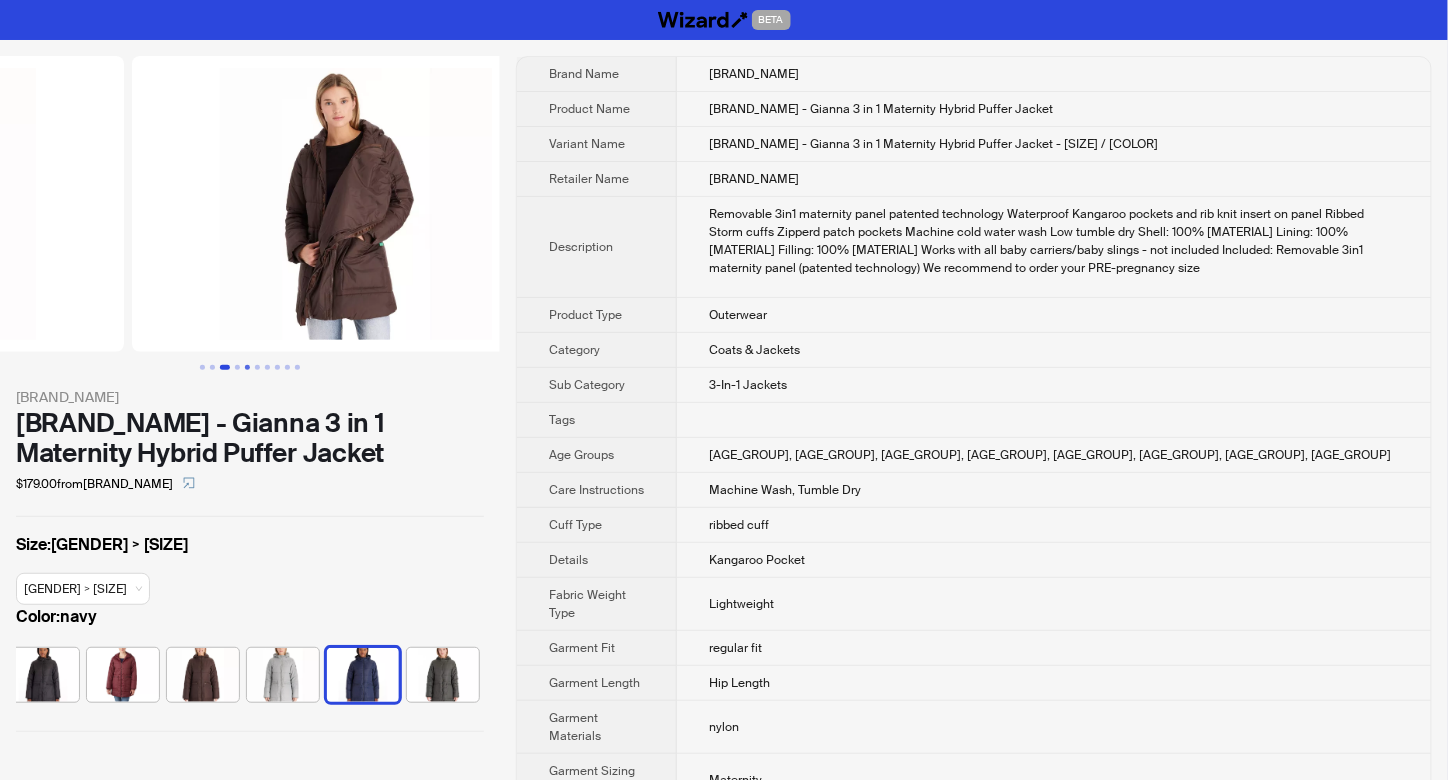 scroll, scrollTop: 0, scrollLeft: 1368, axis: horizontal 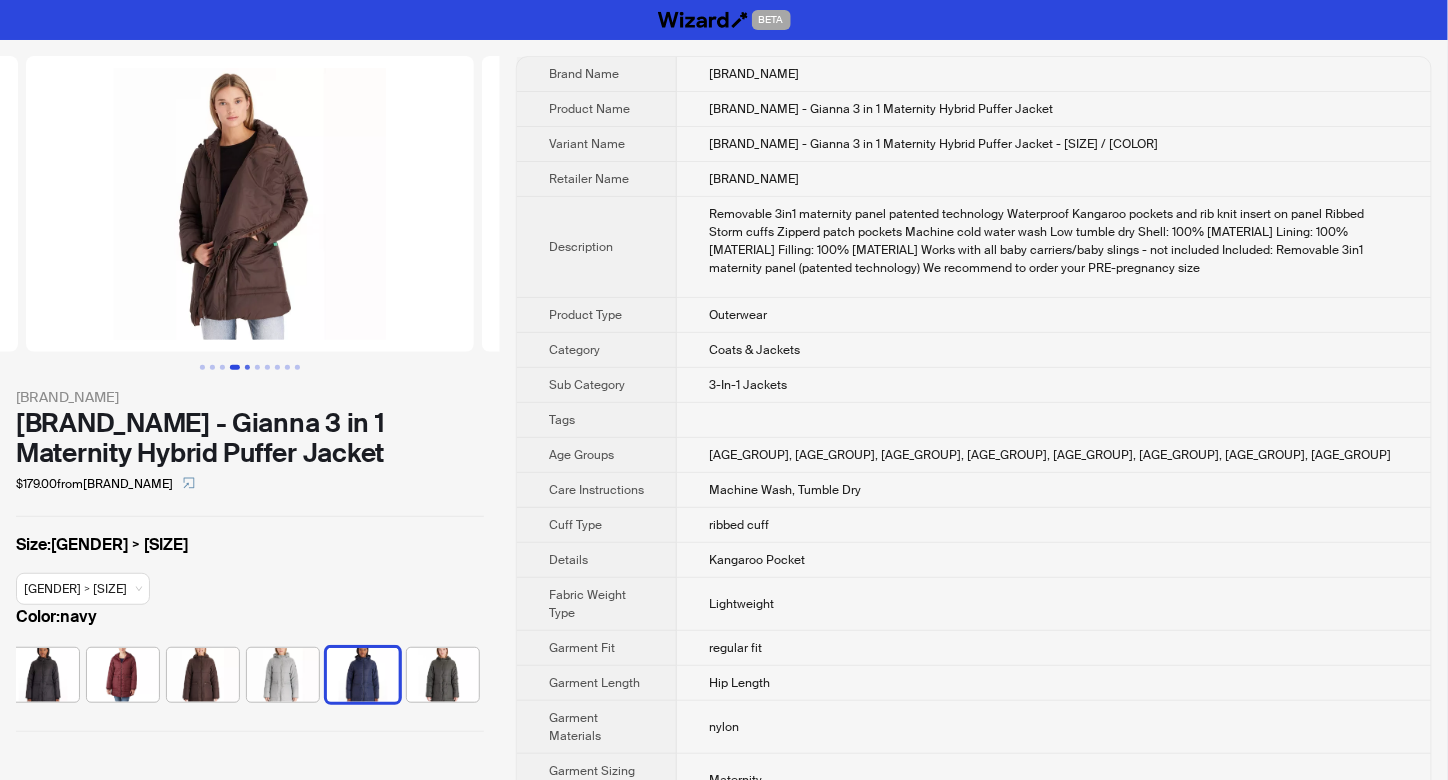 click at bounding box center [247, 367] 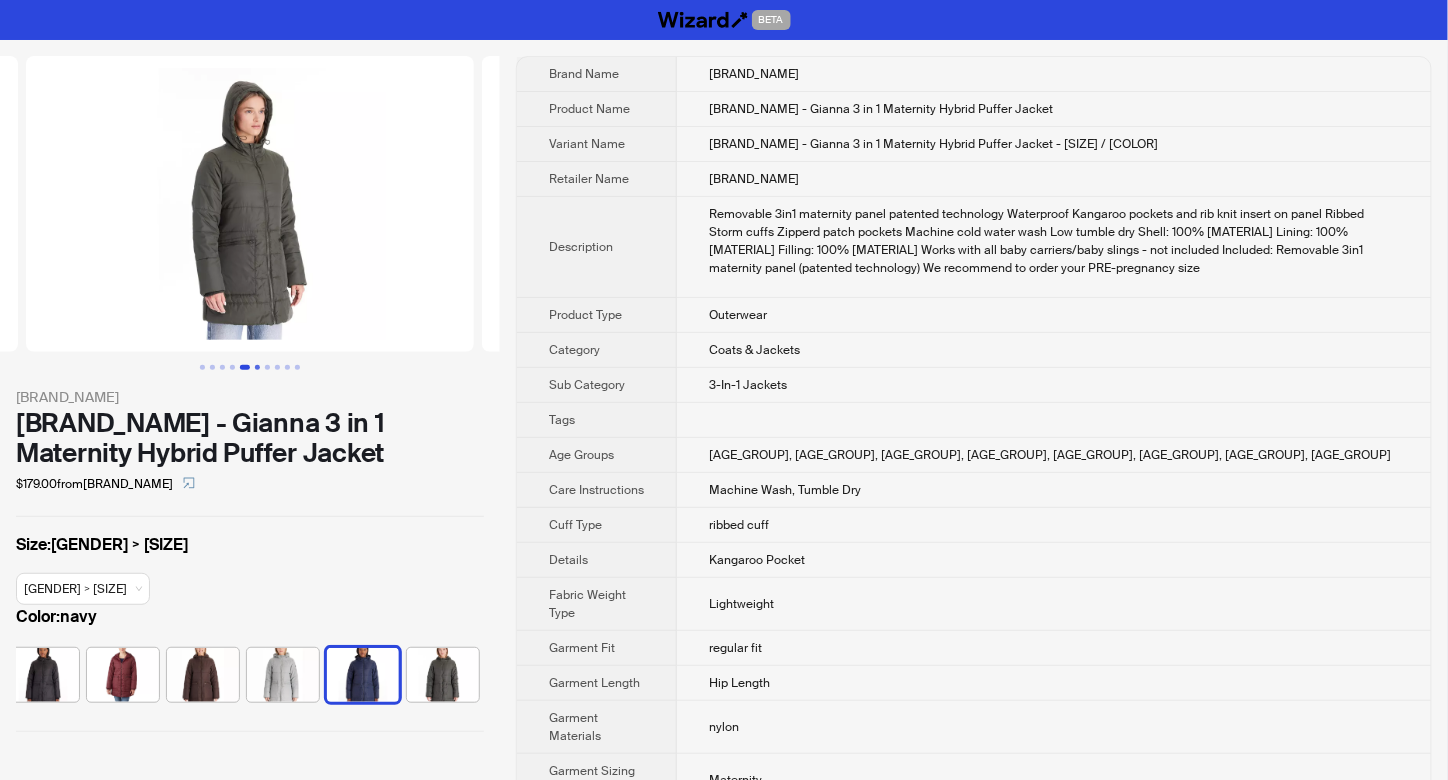 click at bounding box center (257, 367) 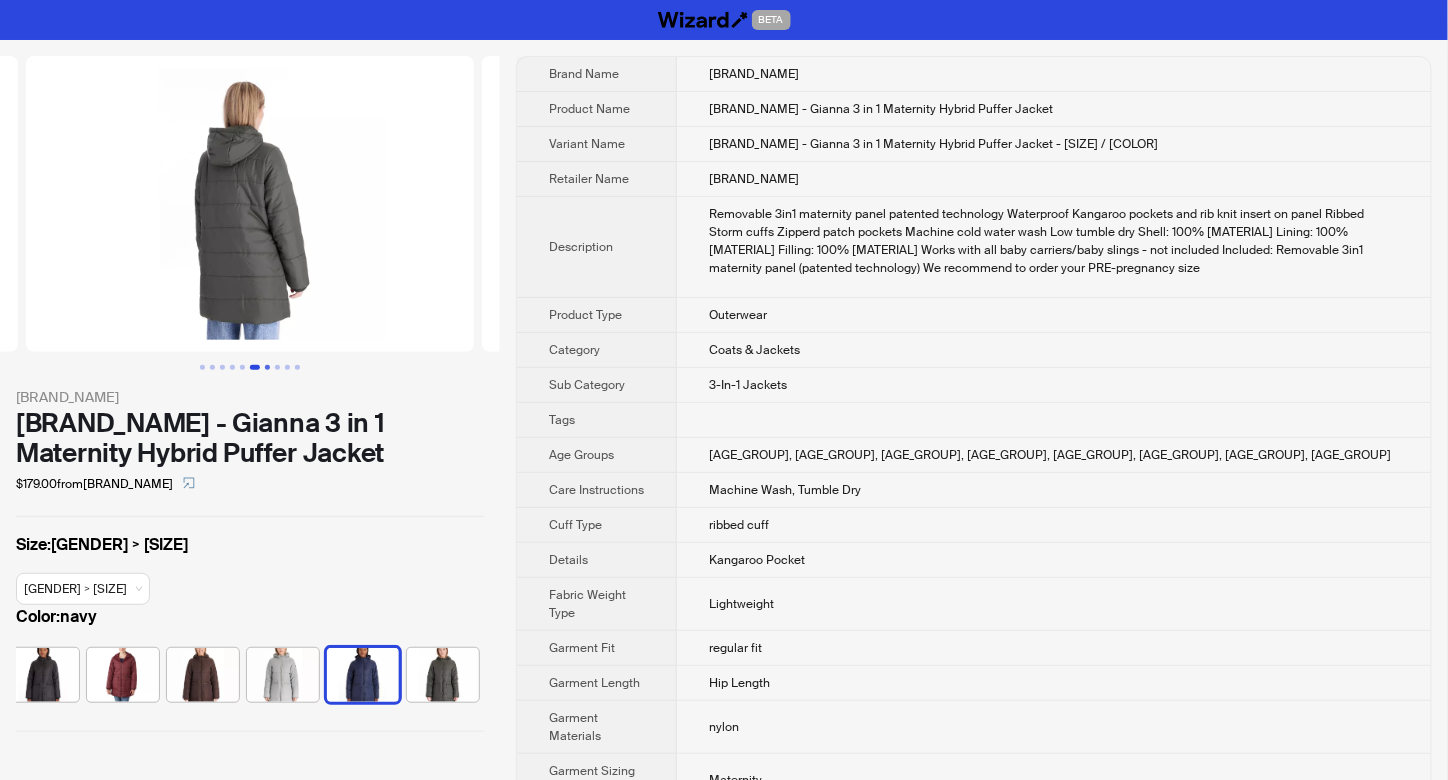 click at bounding box center (267, 367) 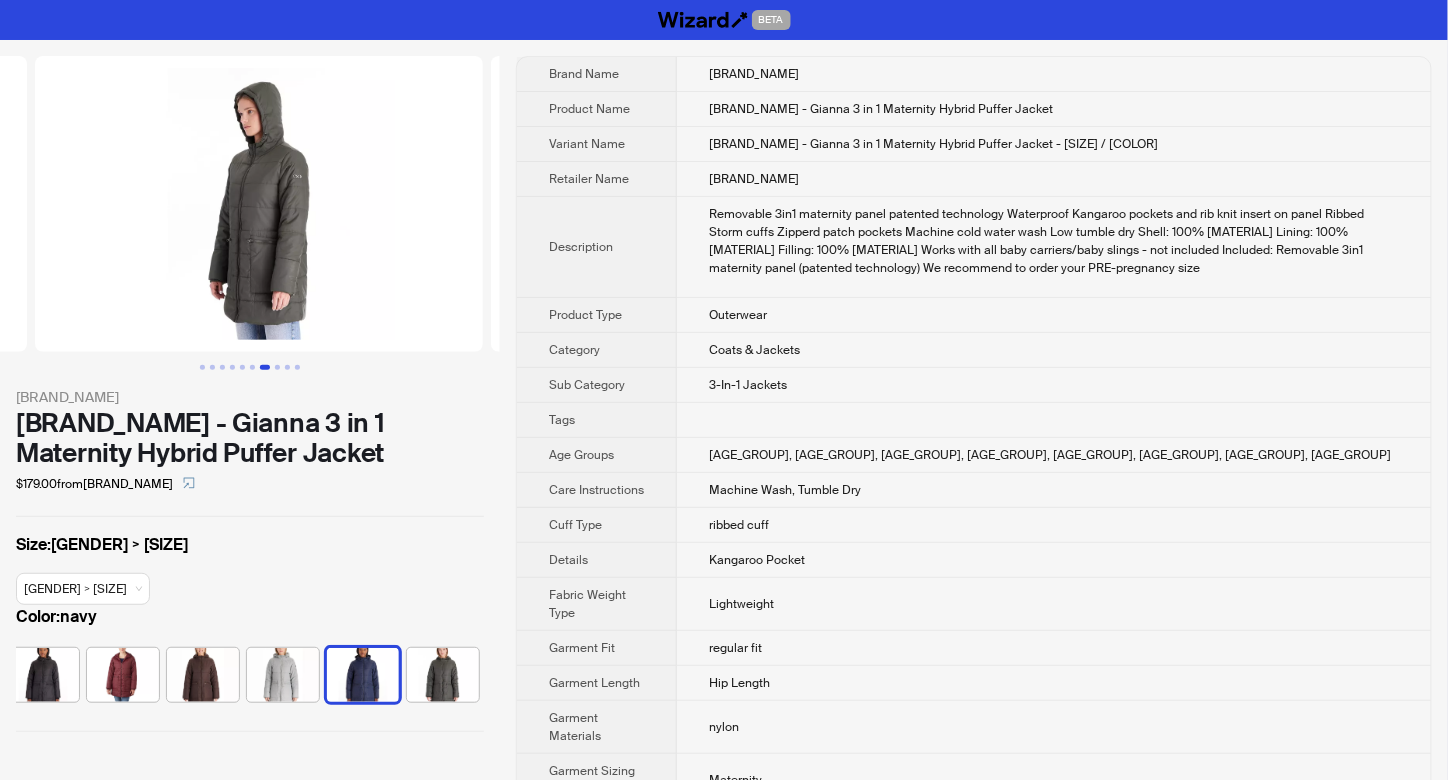 scroll, scrollTop: 0, scrollLeft: 2736, axis: horizontal 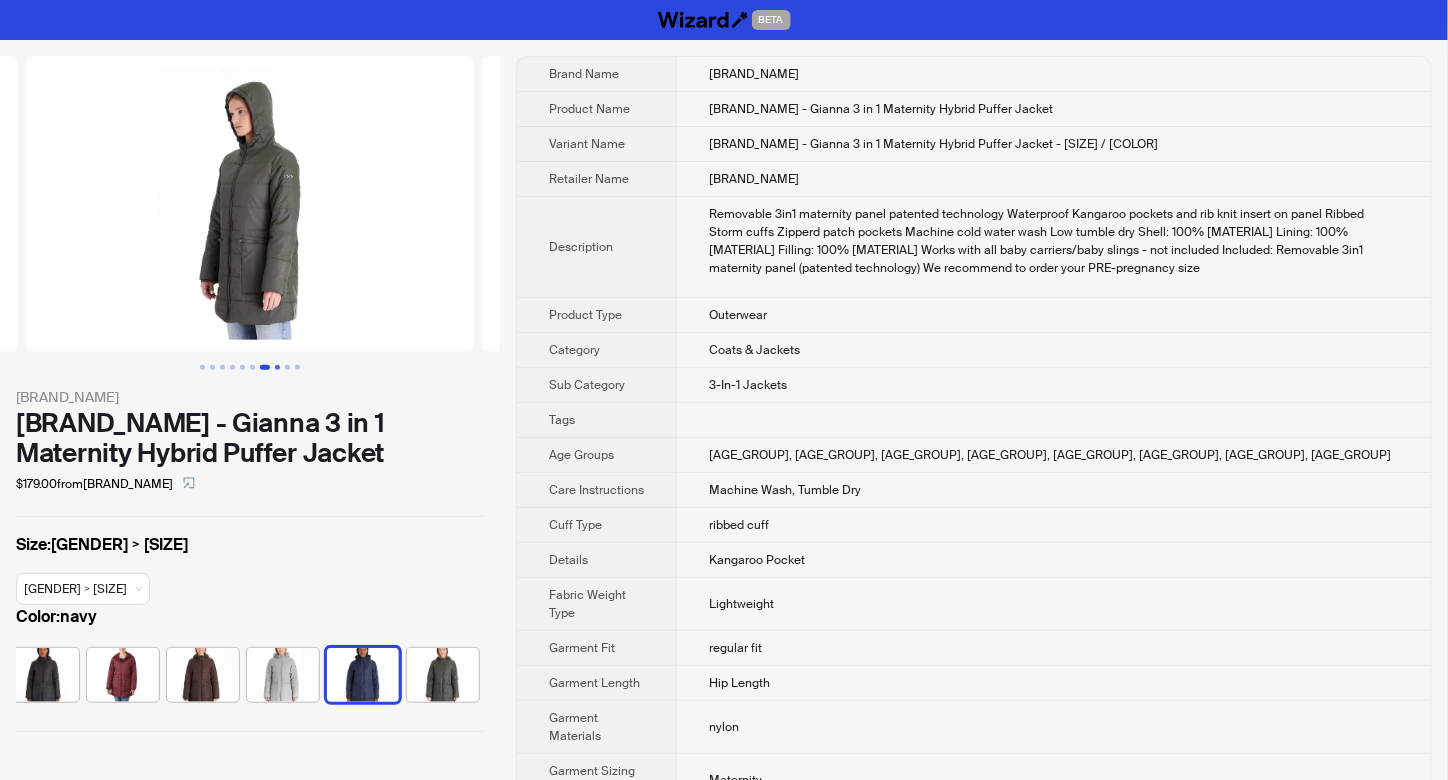 click at bounding box center [277, 367] 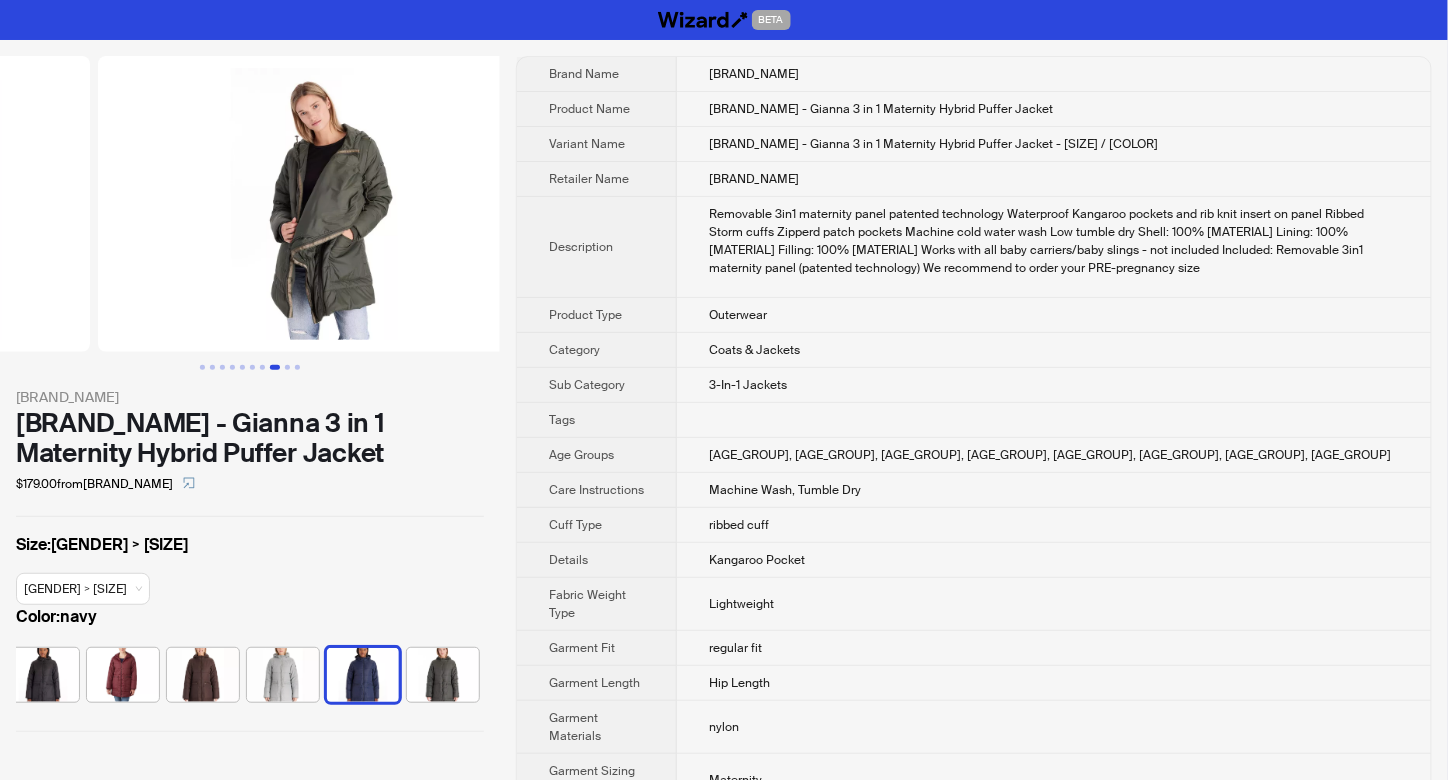 scroll, scrollTop: 0, scrollLeft: 3192, axis: horizontal 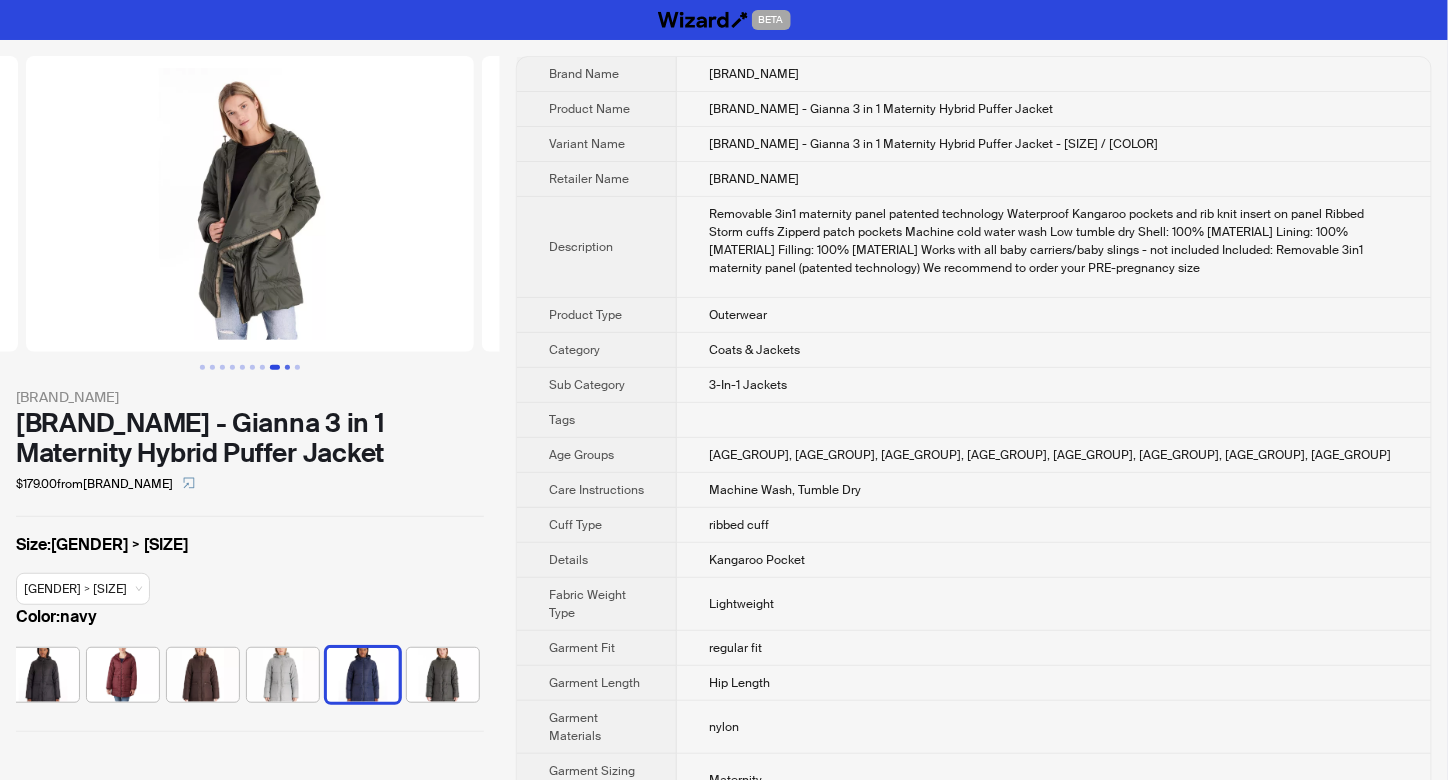 click at bounding box center [287, 367] 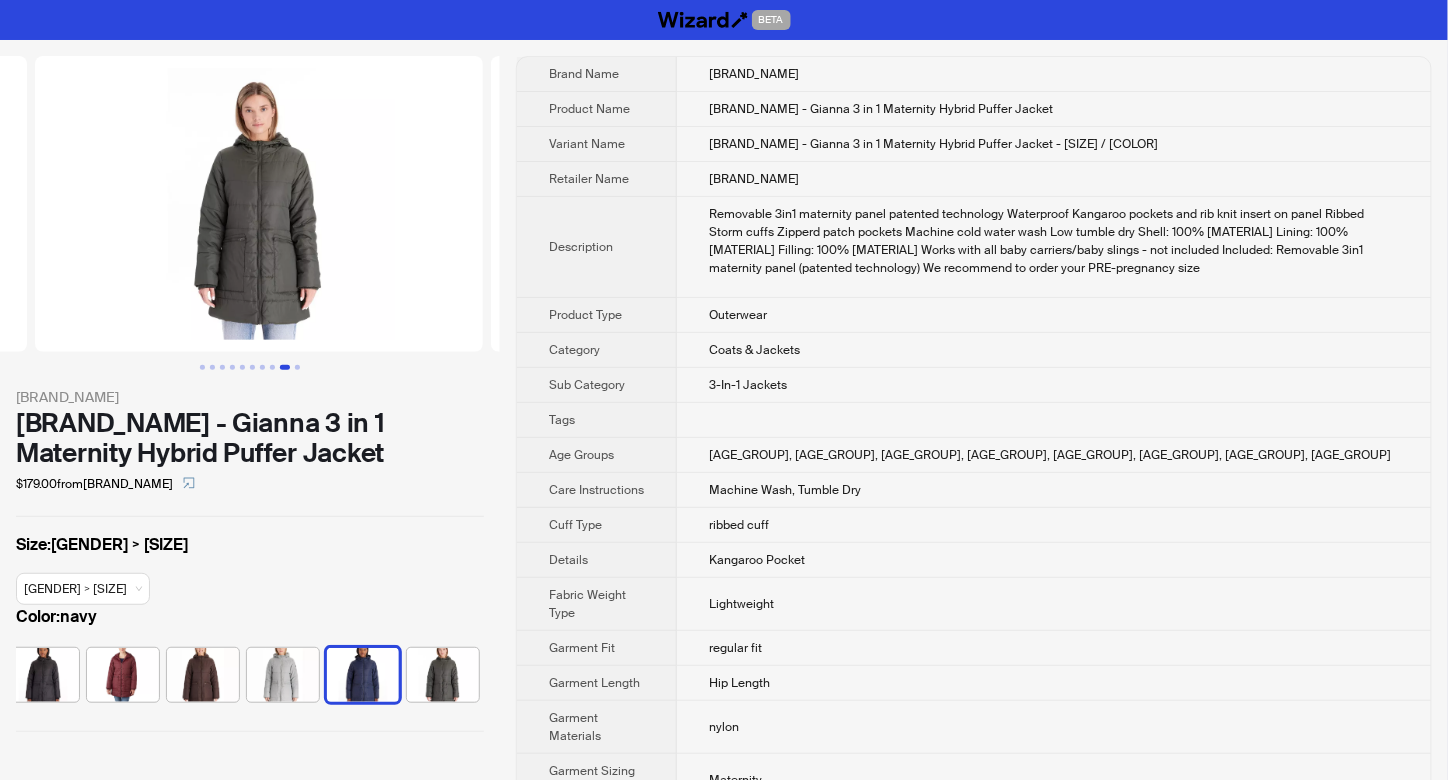 scroll, scrollTop: 0, scrollLeft: 3648, axis: horizontal 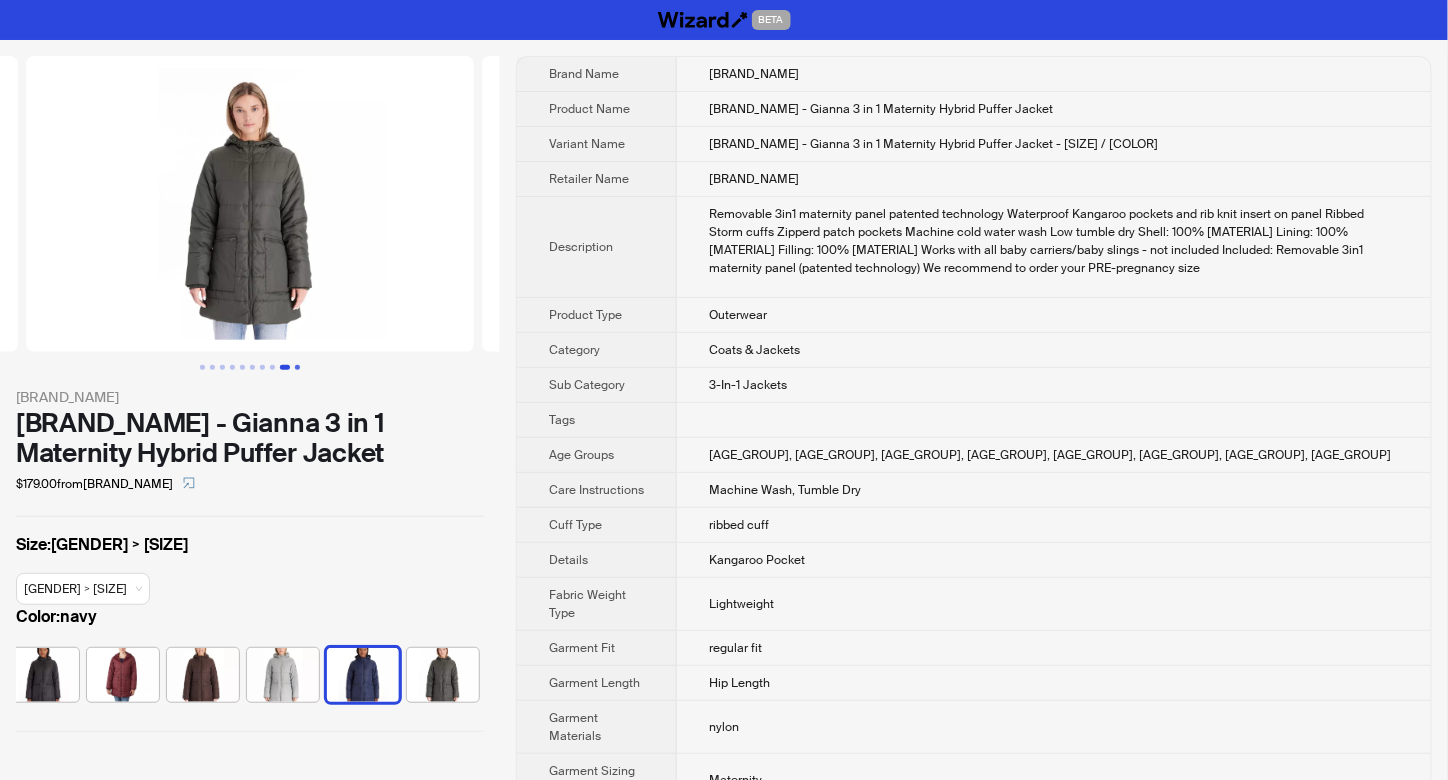 click at bounding box center [297, 367] 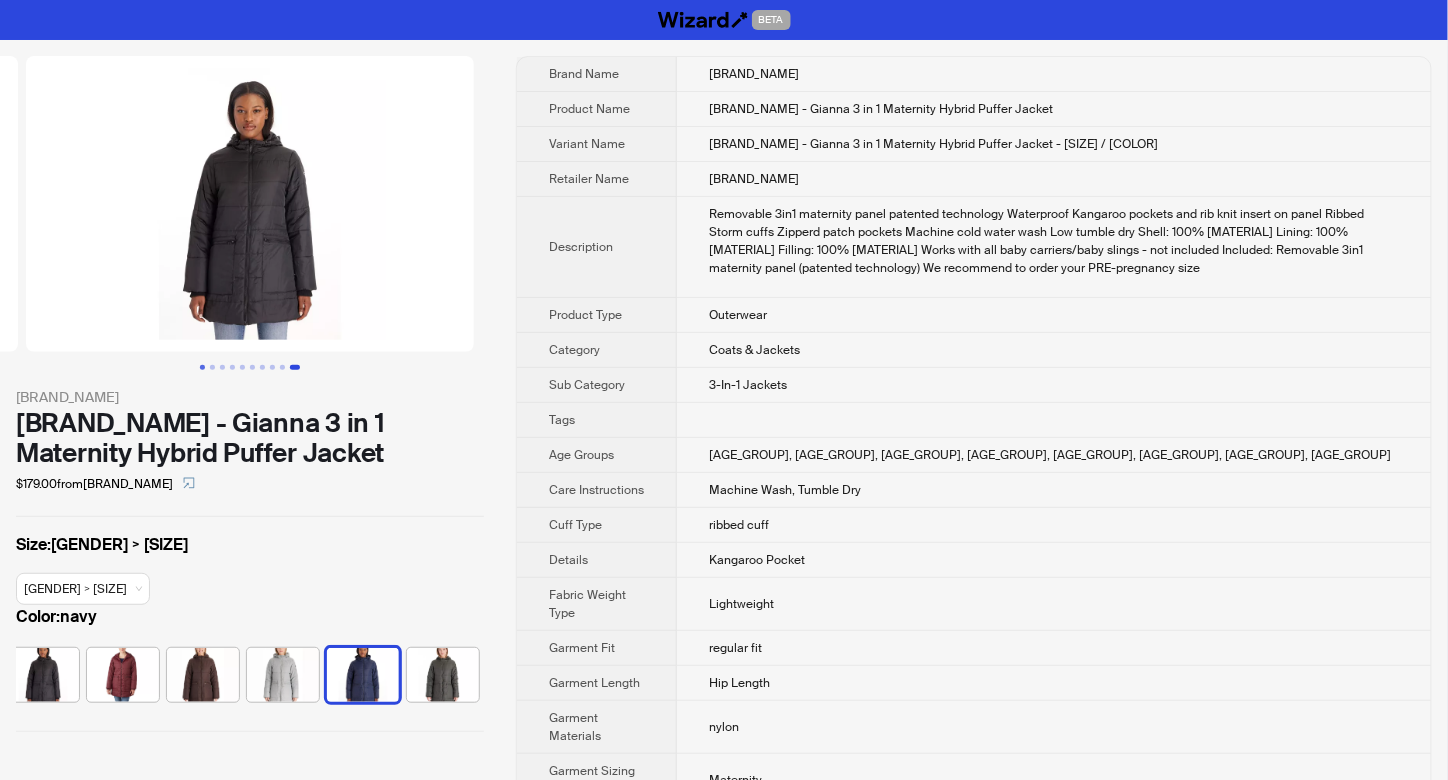 click at bounding box center [202, 367] 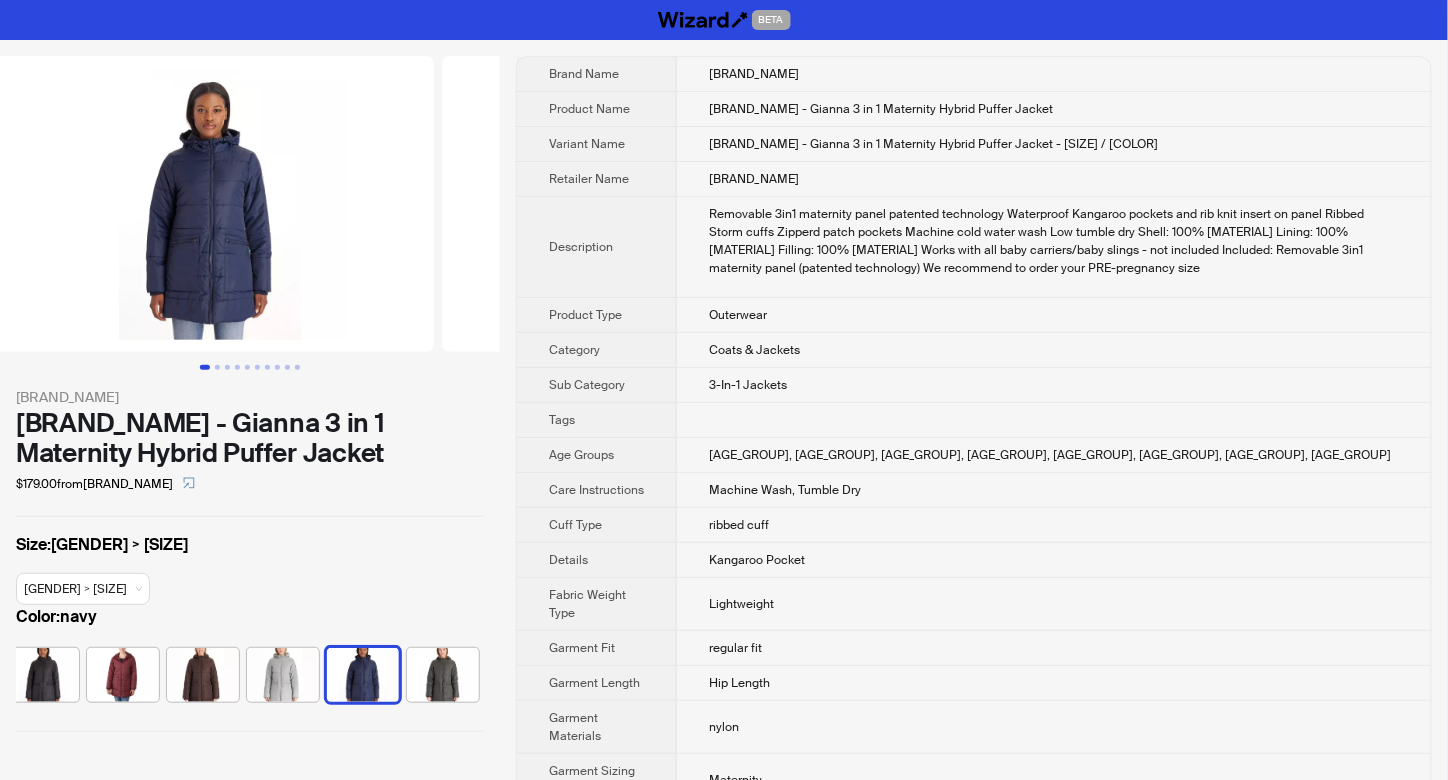 scroll, scrollTop: 0, scrollLeft: 0, axis: both 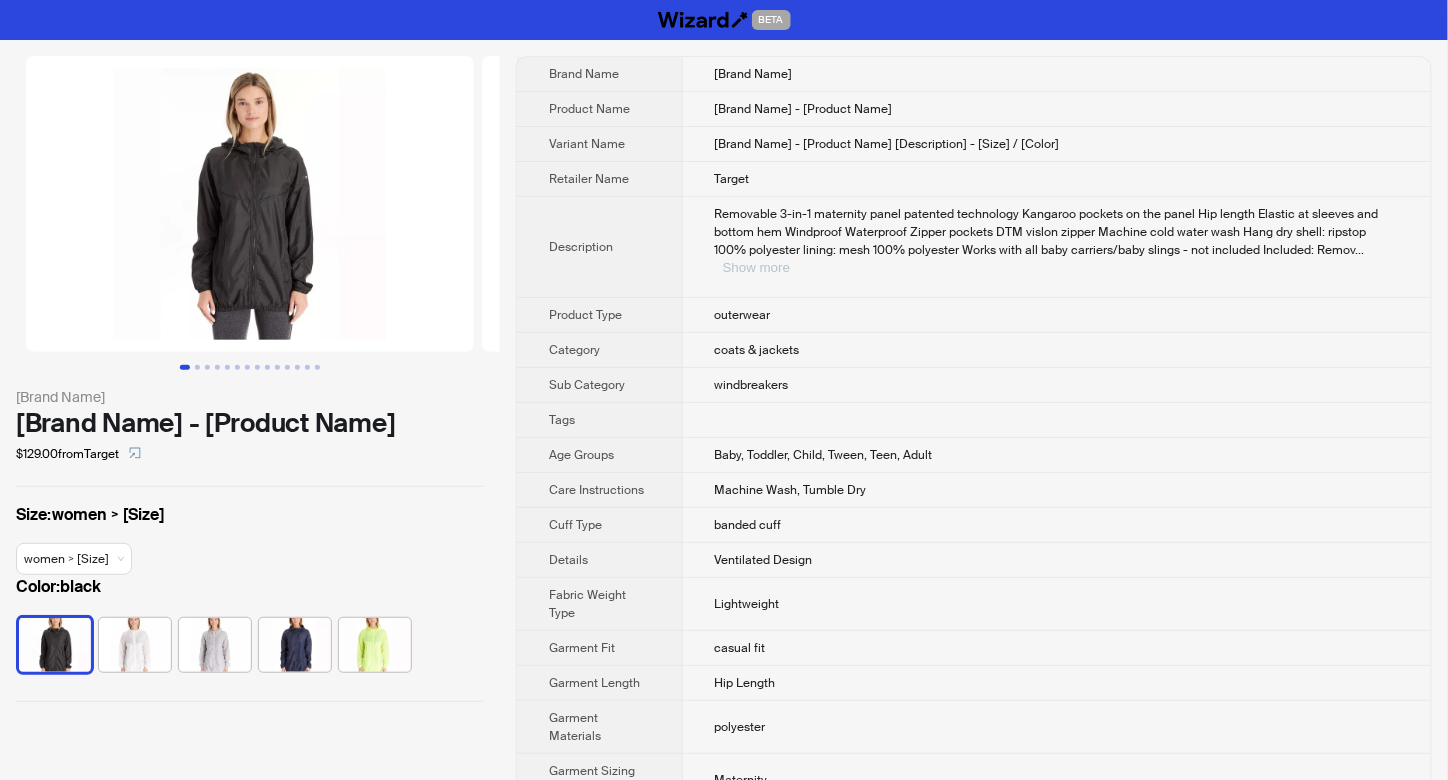 click on "Show more" at bounding box center (756, 267) 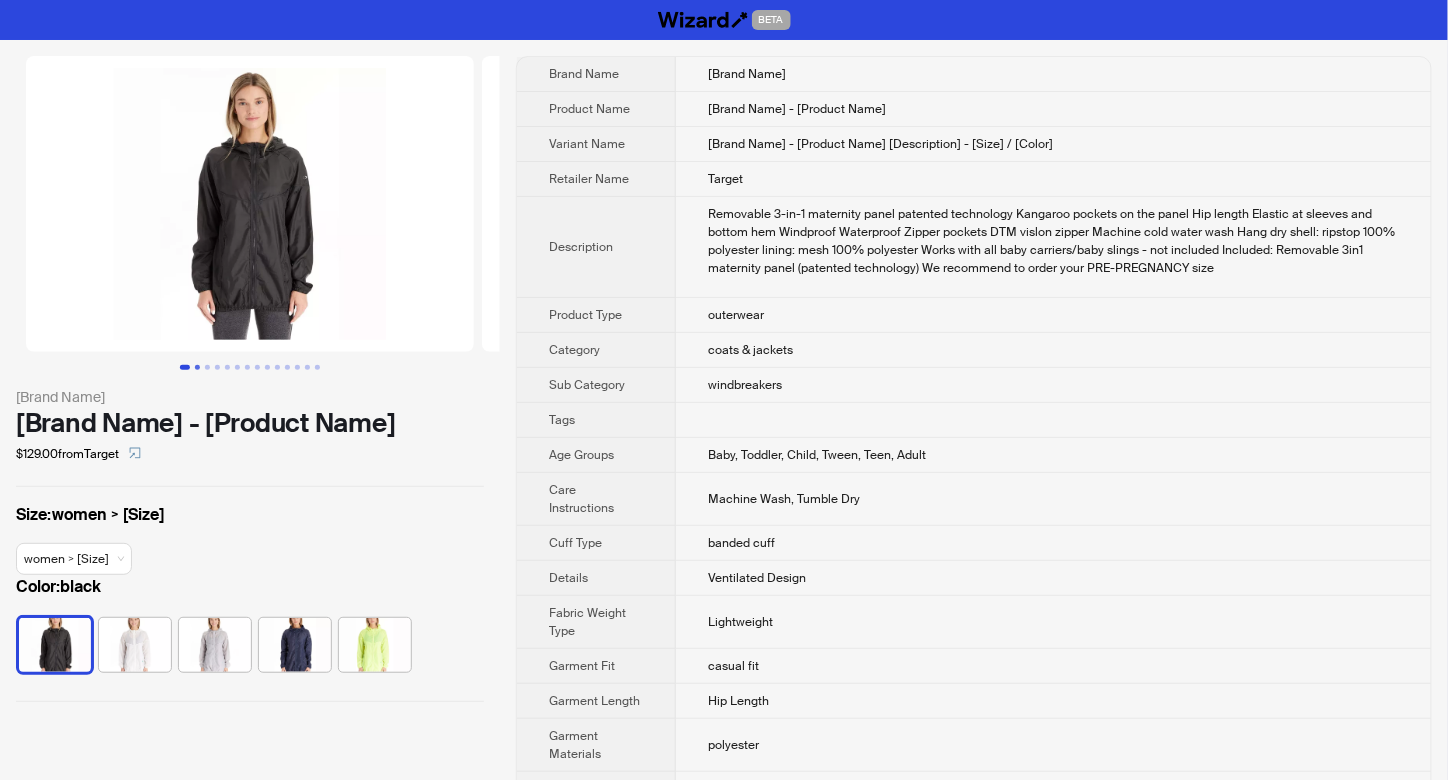 click at bounding box center (197, 367) 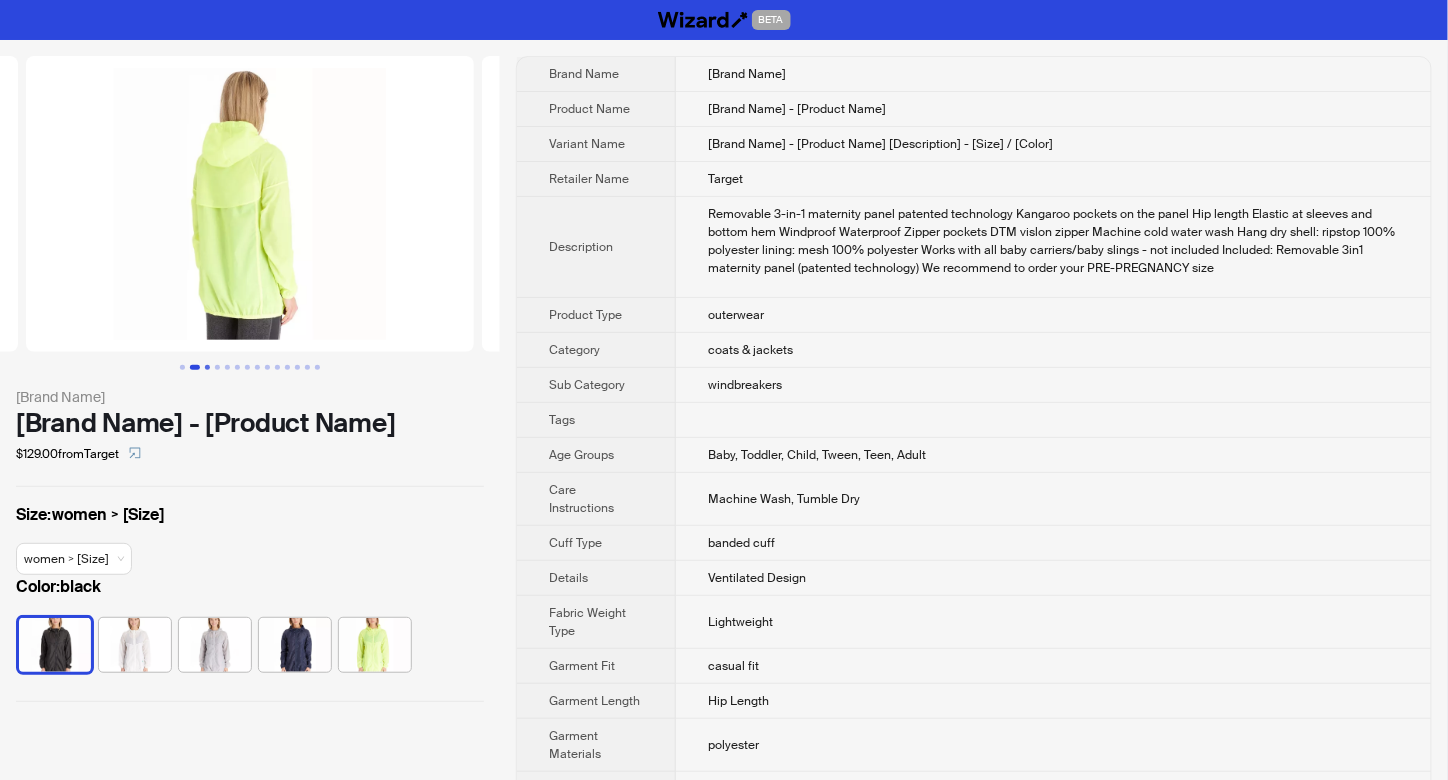 click at bounding box center [207, 367] 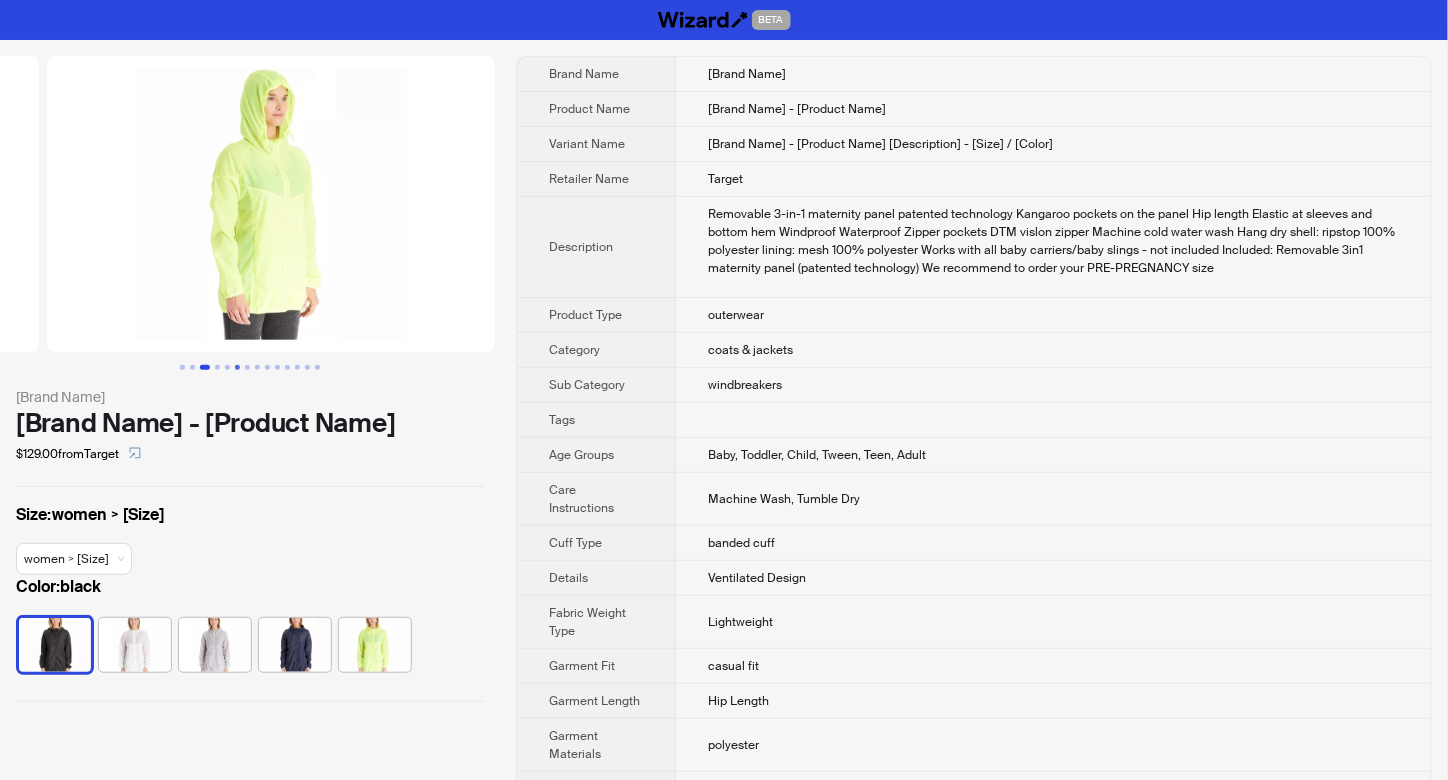 scroll, scrollTop: 0, scrollLeft: 912, axis: horizontal 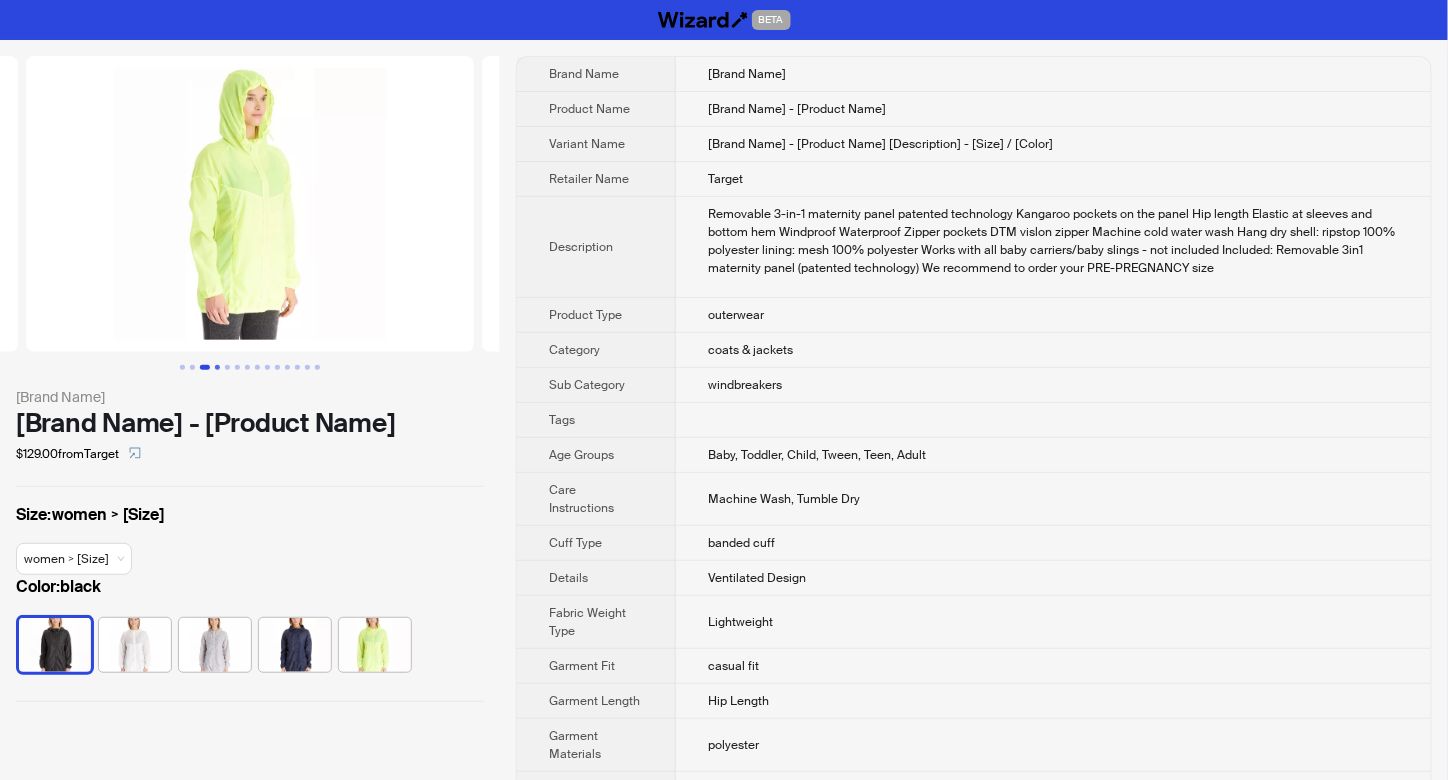 click at bounding box center [217, 367] 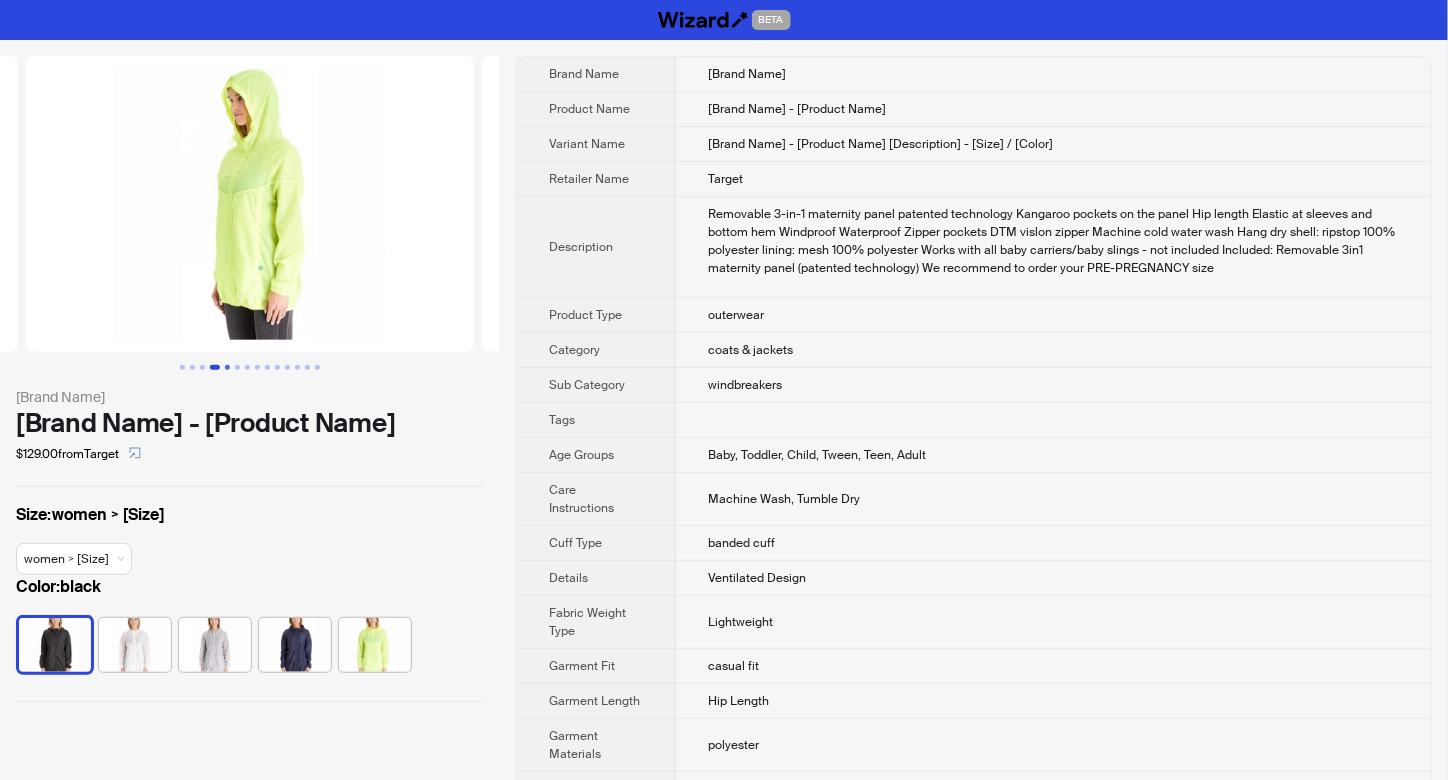 click at bounding box center [227, 367] 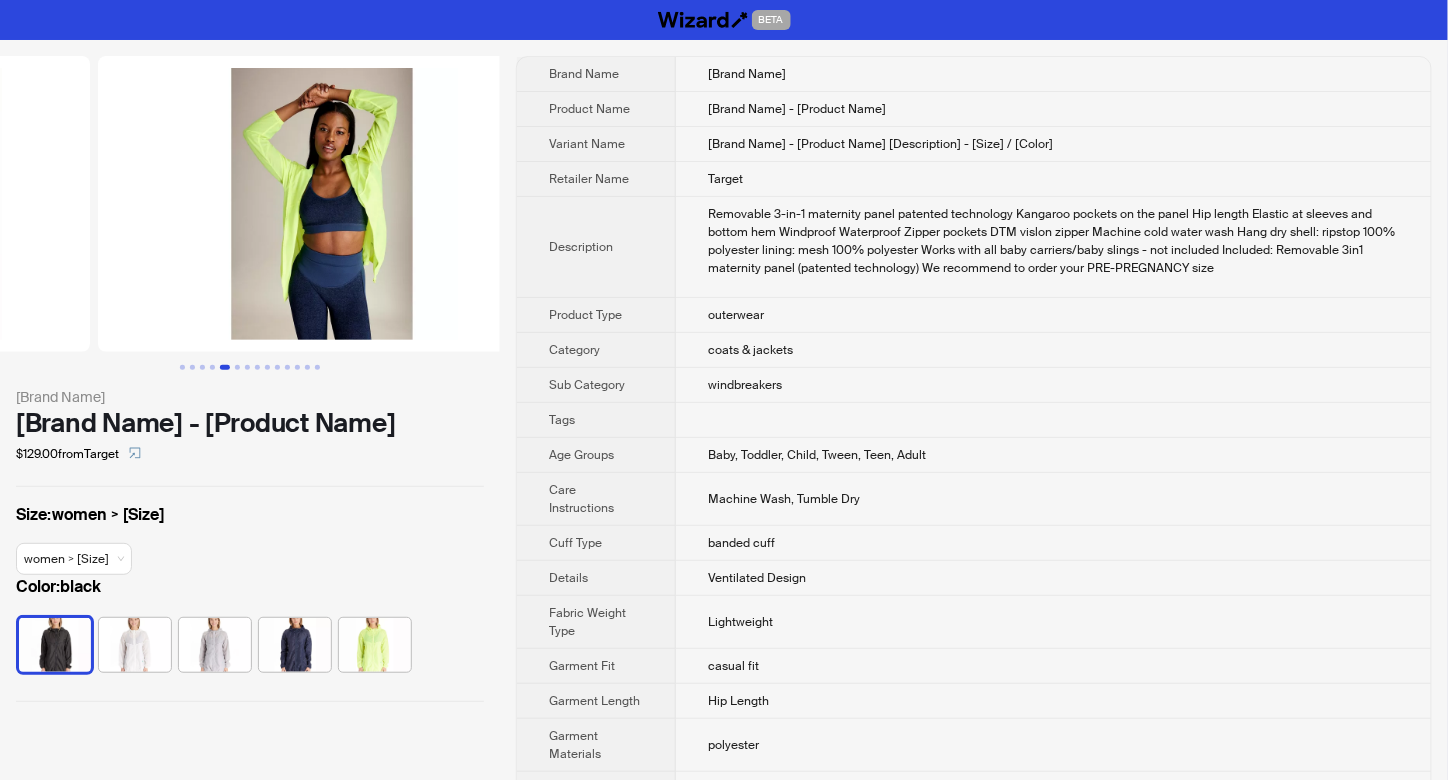scroll, scrollTop: 0, scrollLeft: 1824, axis: horizontal 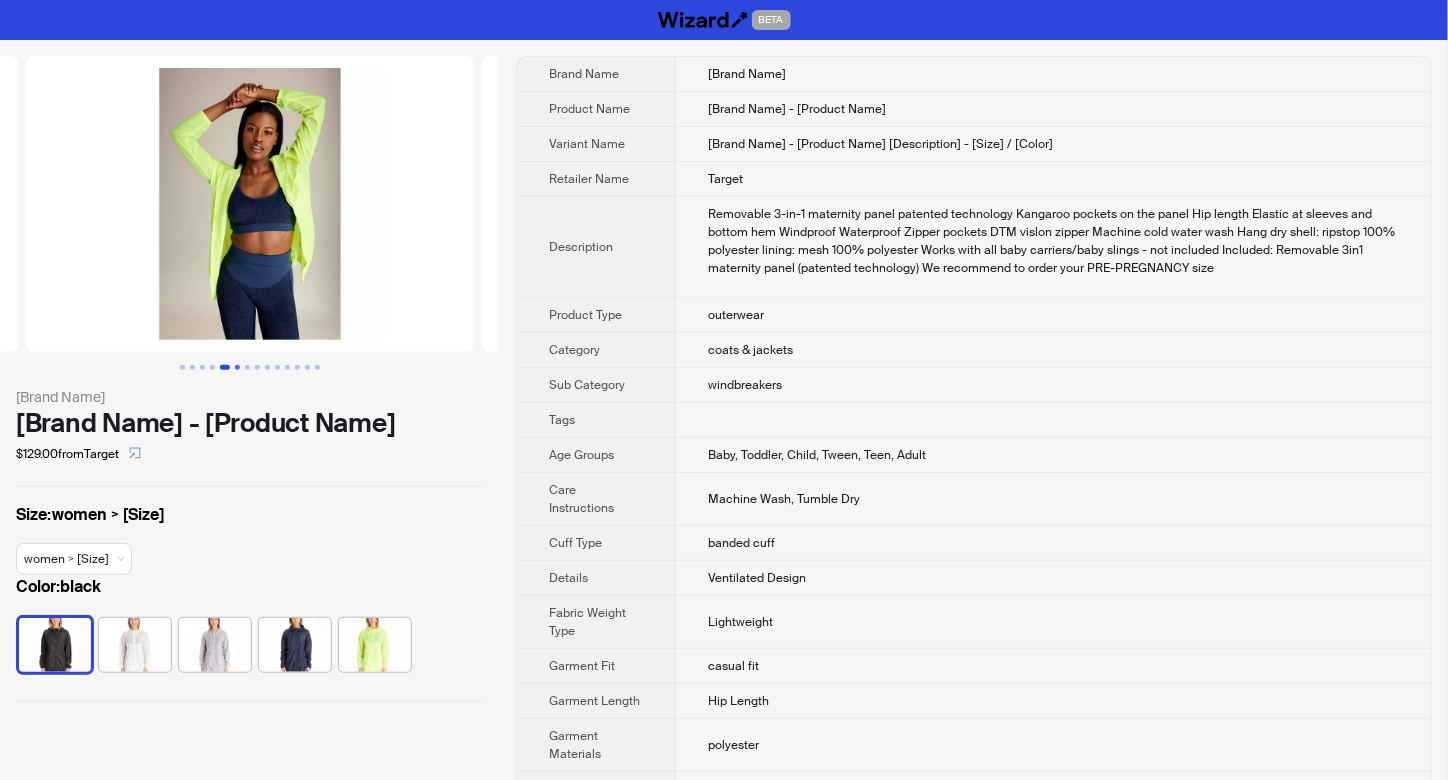 click at bounding box center [237, 367] 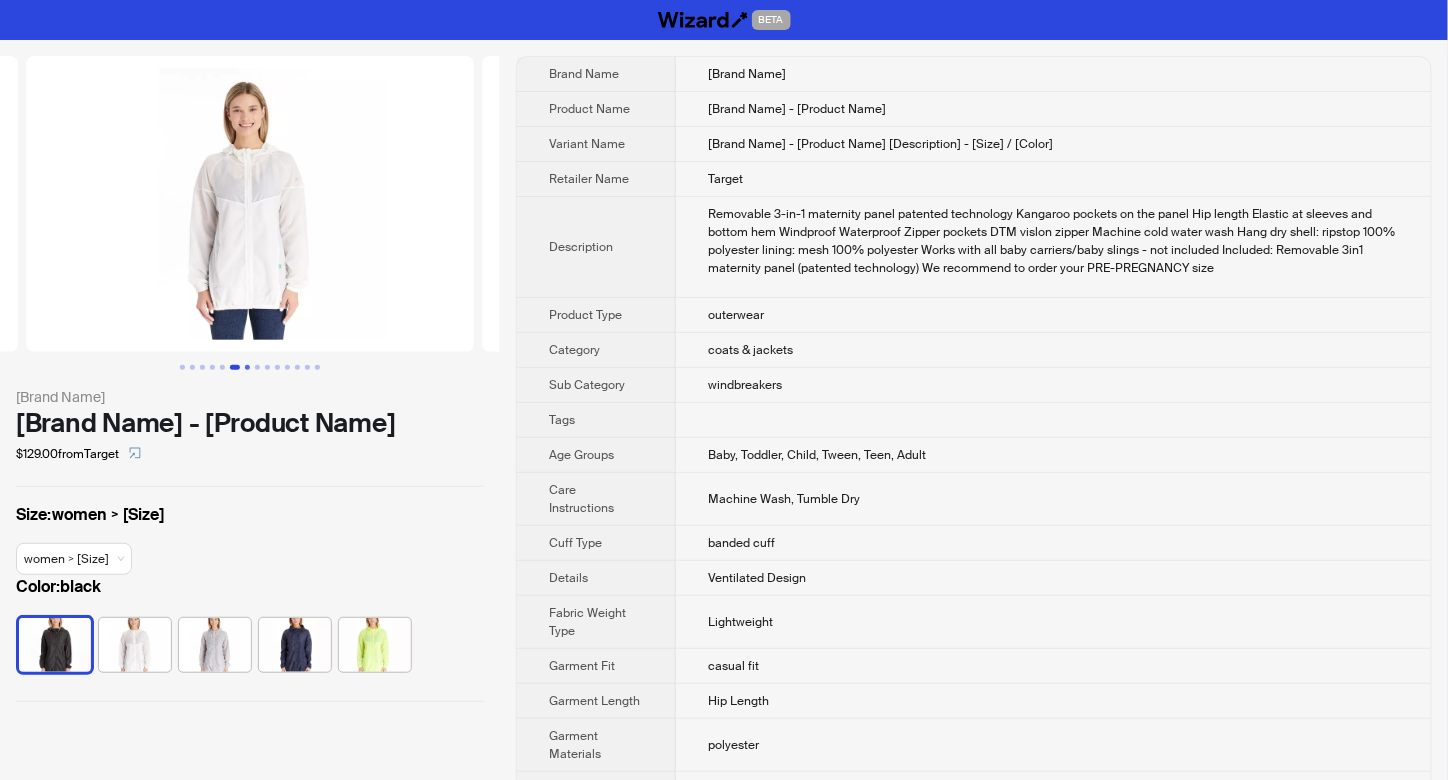 click at bounding box center (247, 367) 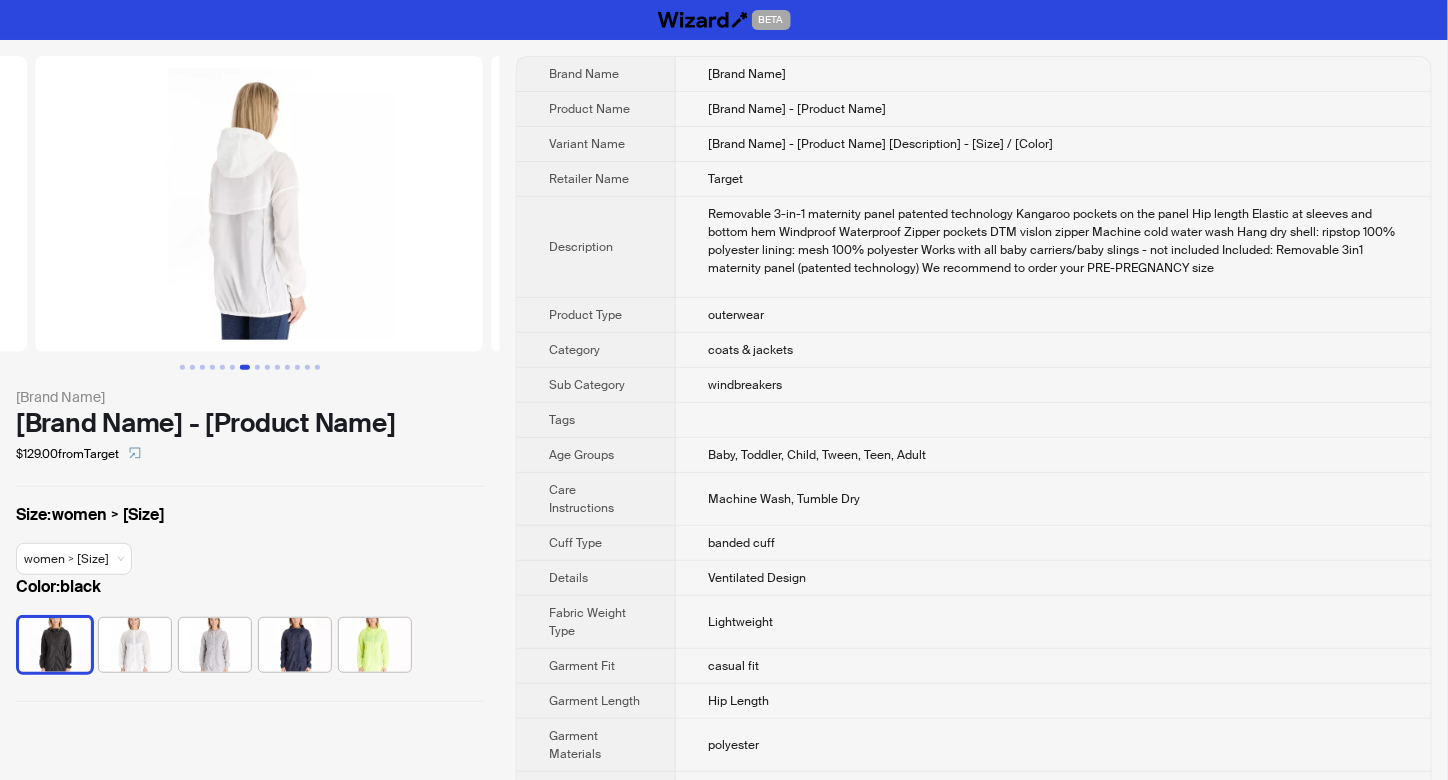 scroll, scrollTop: 0, scrollLeft: 2736, axis: horizontal 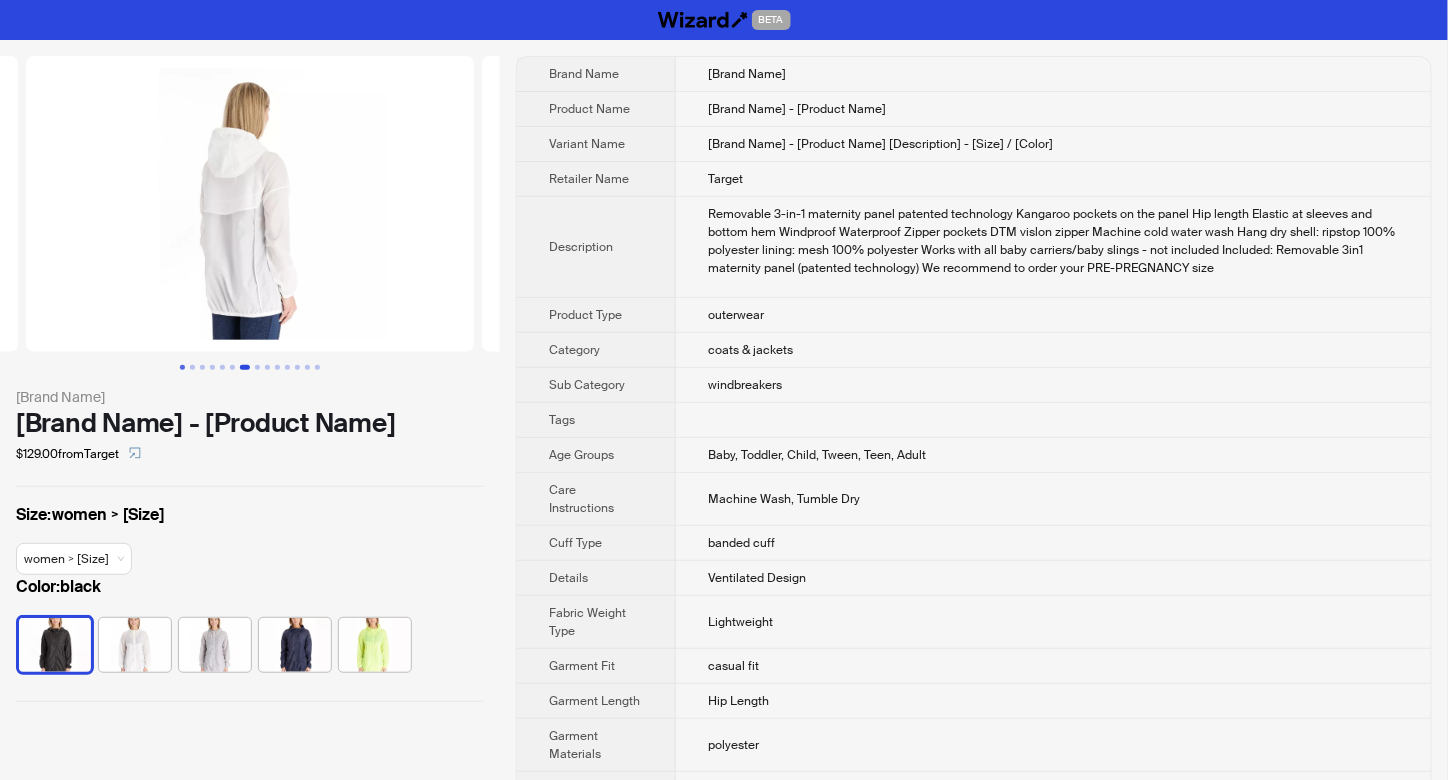 click at bounding box center [182, 367] 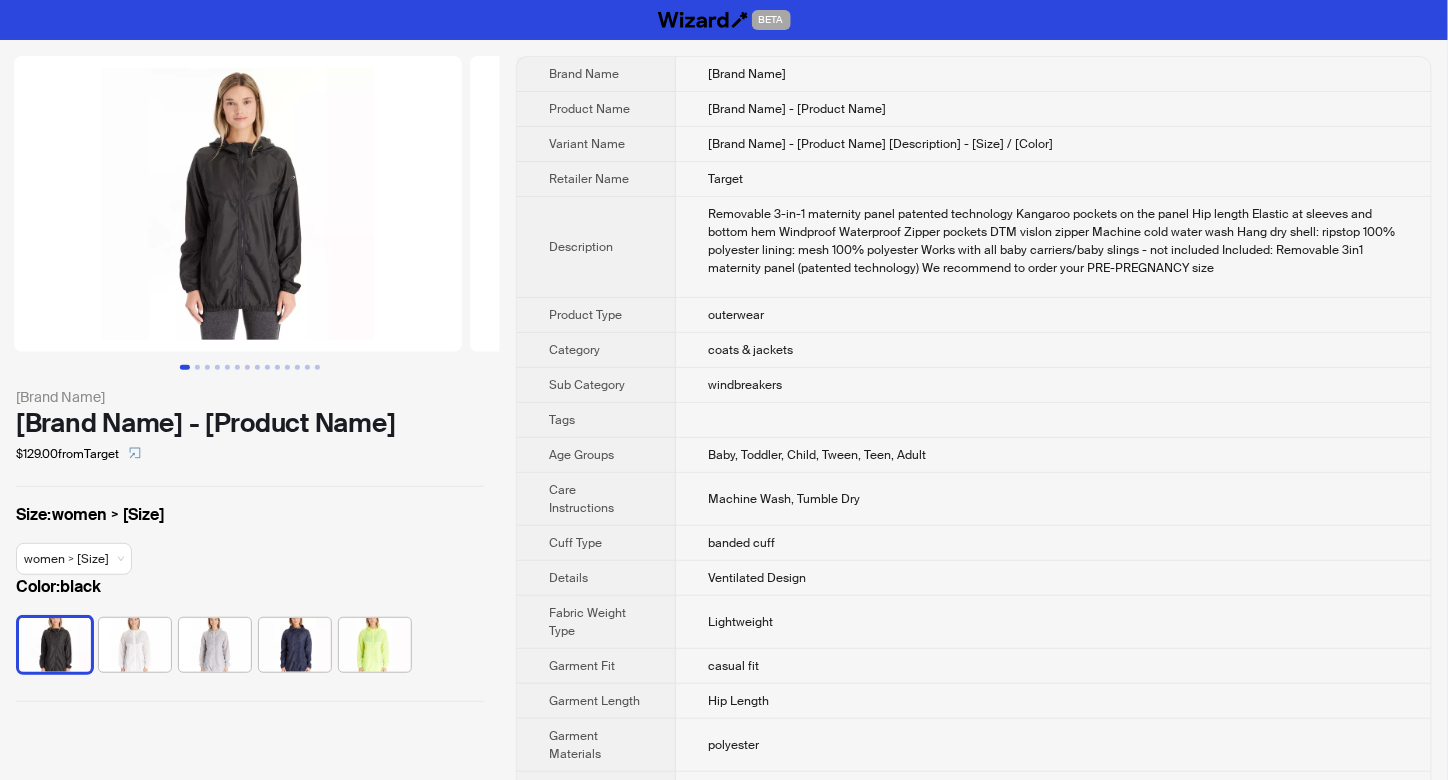 scroll, scrollTop: 0, scrollLeft: 0, axis: both 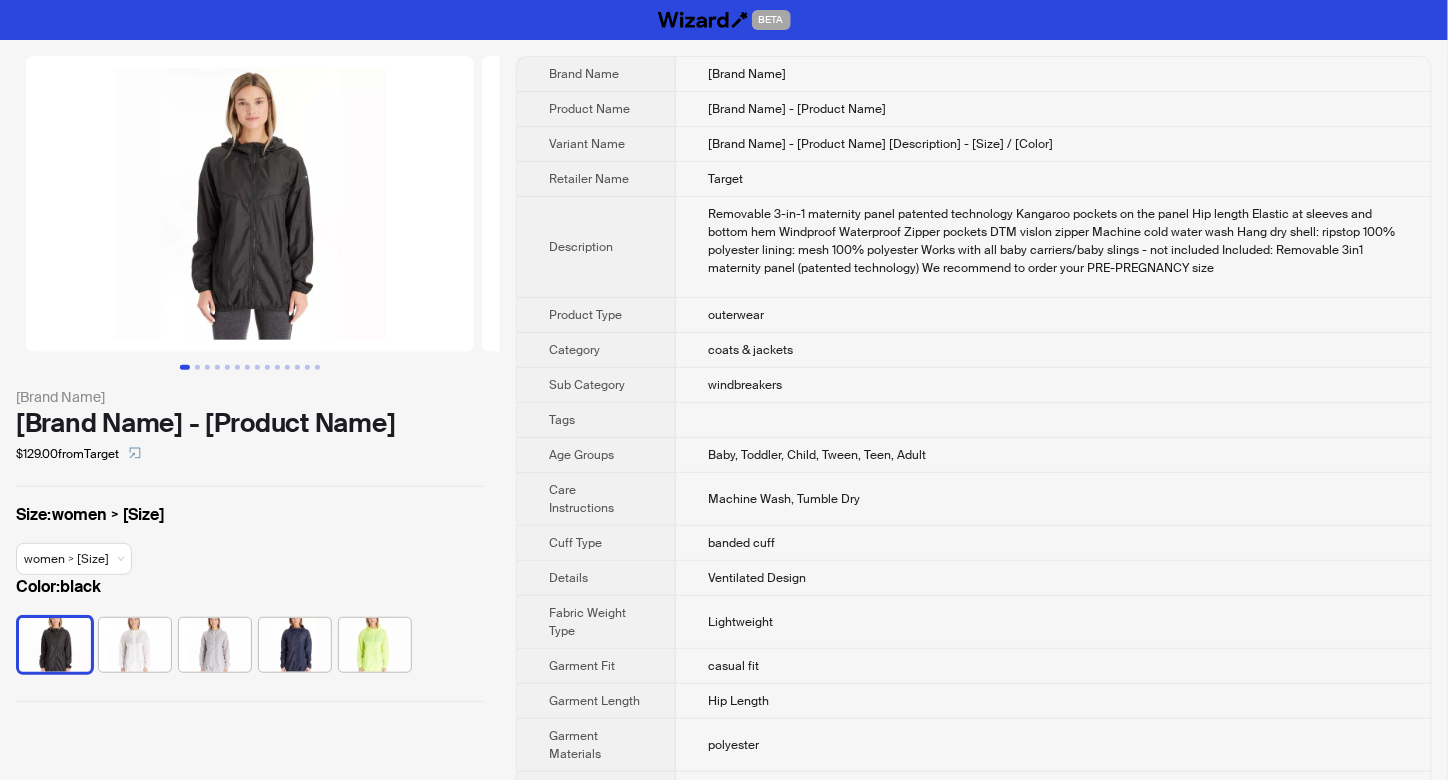 type 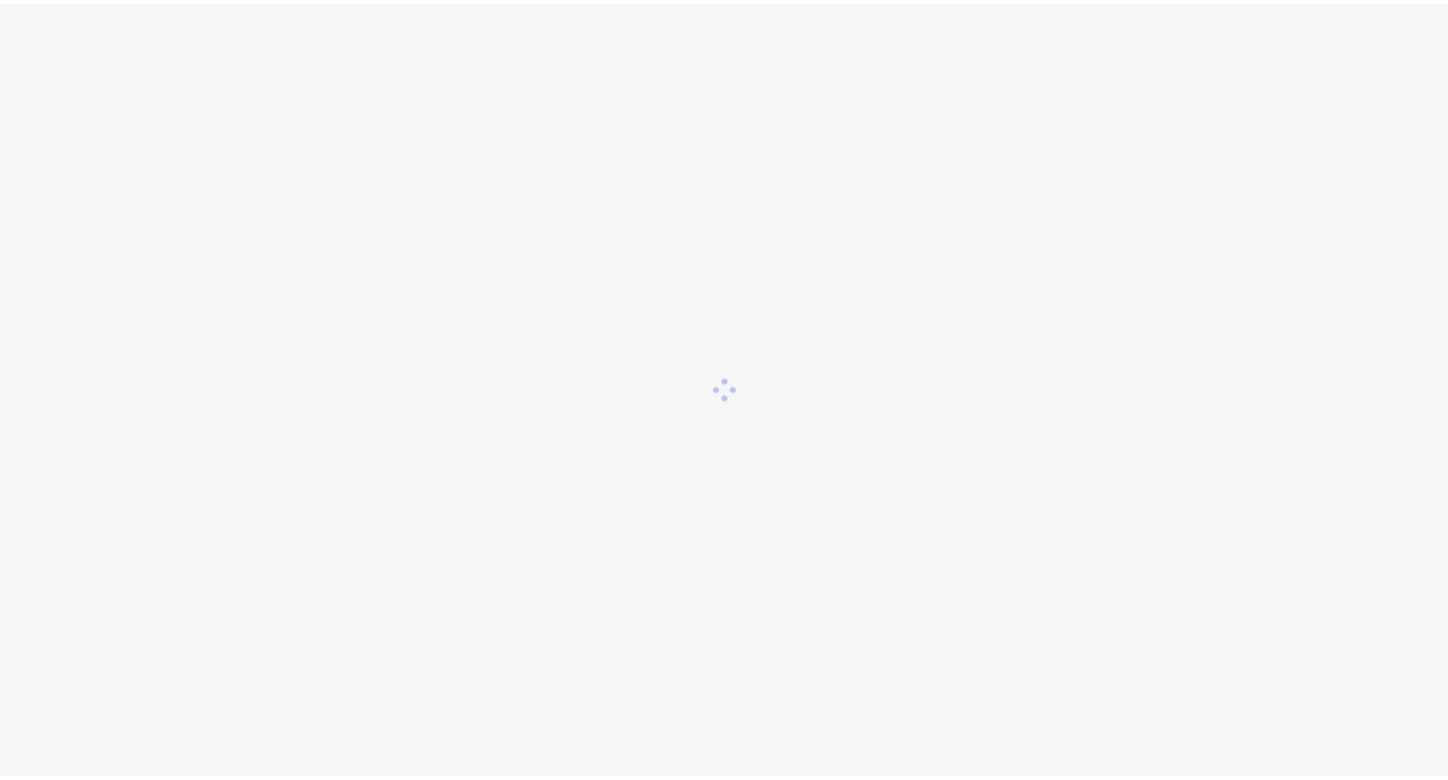 scroll, scrollTop: 0, scrollLeft: 0, axis: both 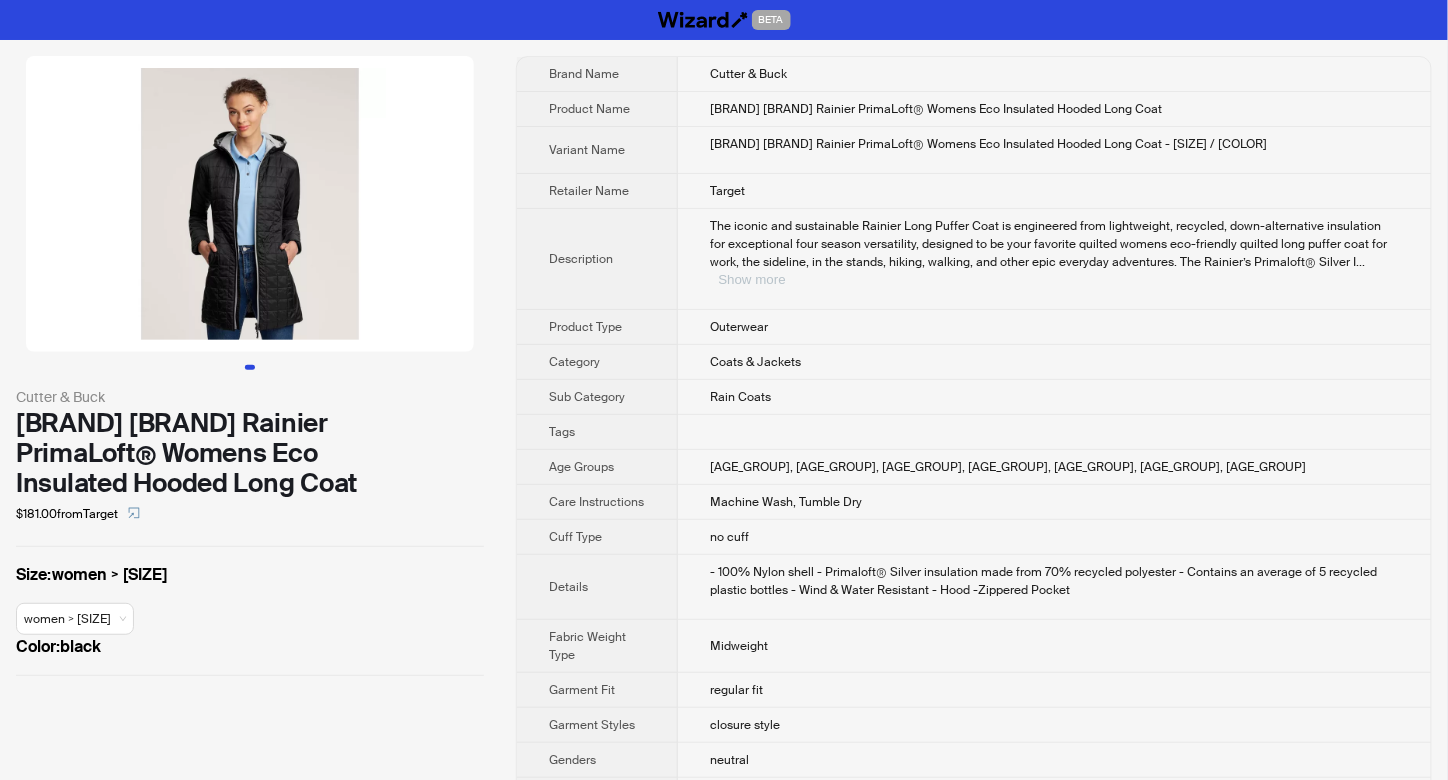 click on "Show more" at bounding box center (751, 279) 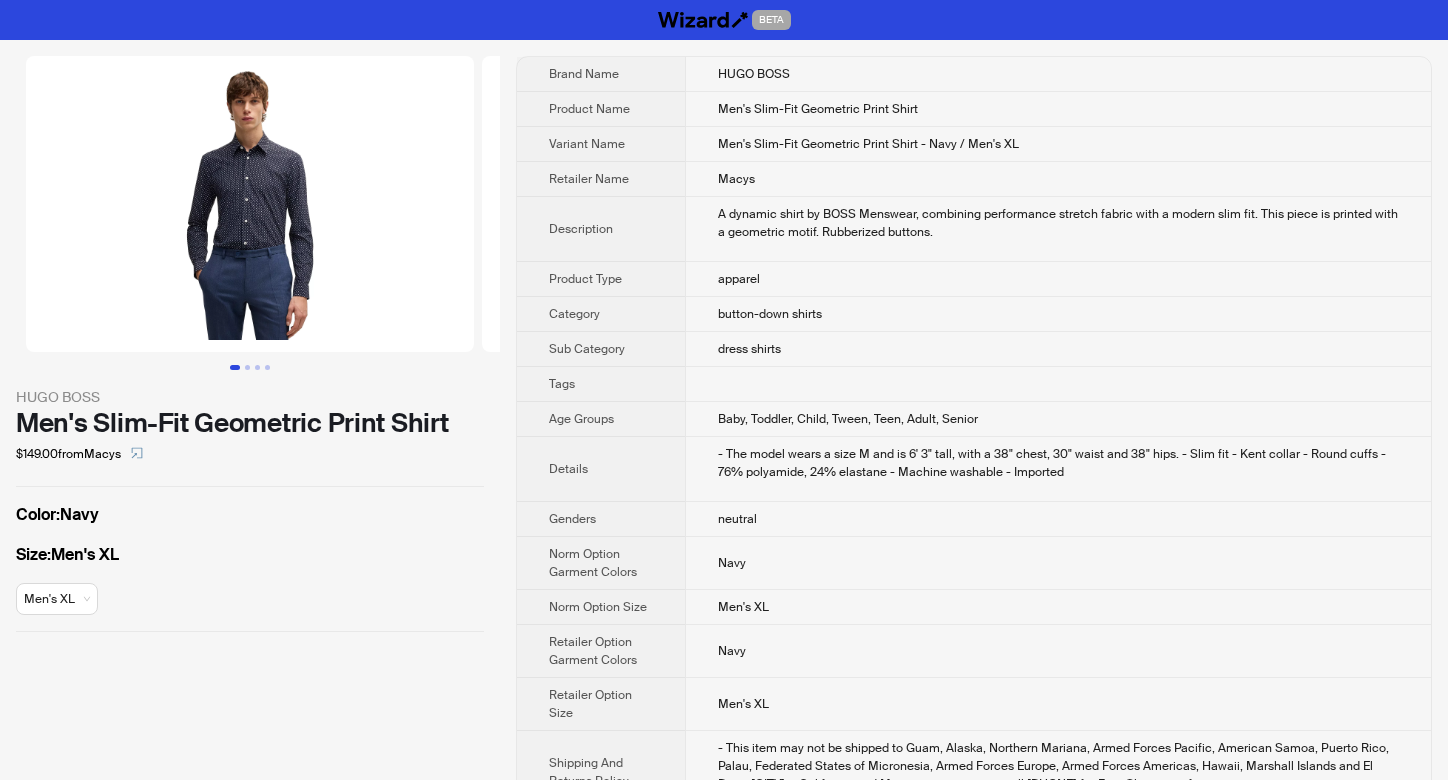 scroll, scrollTop: 0, scrollLeft: 0, axis: both 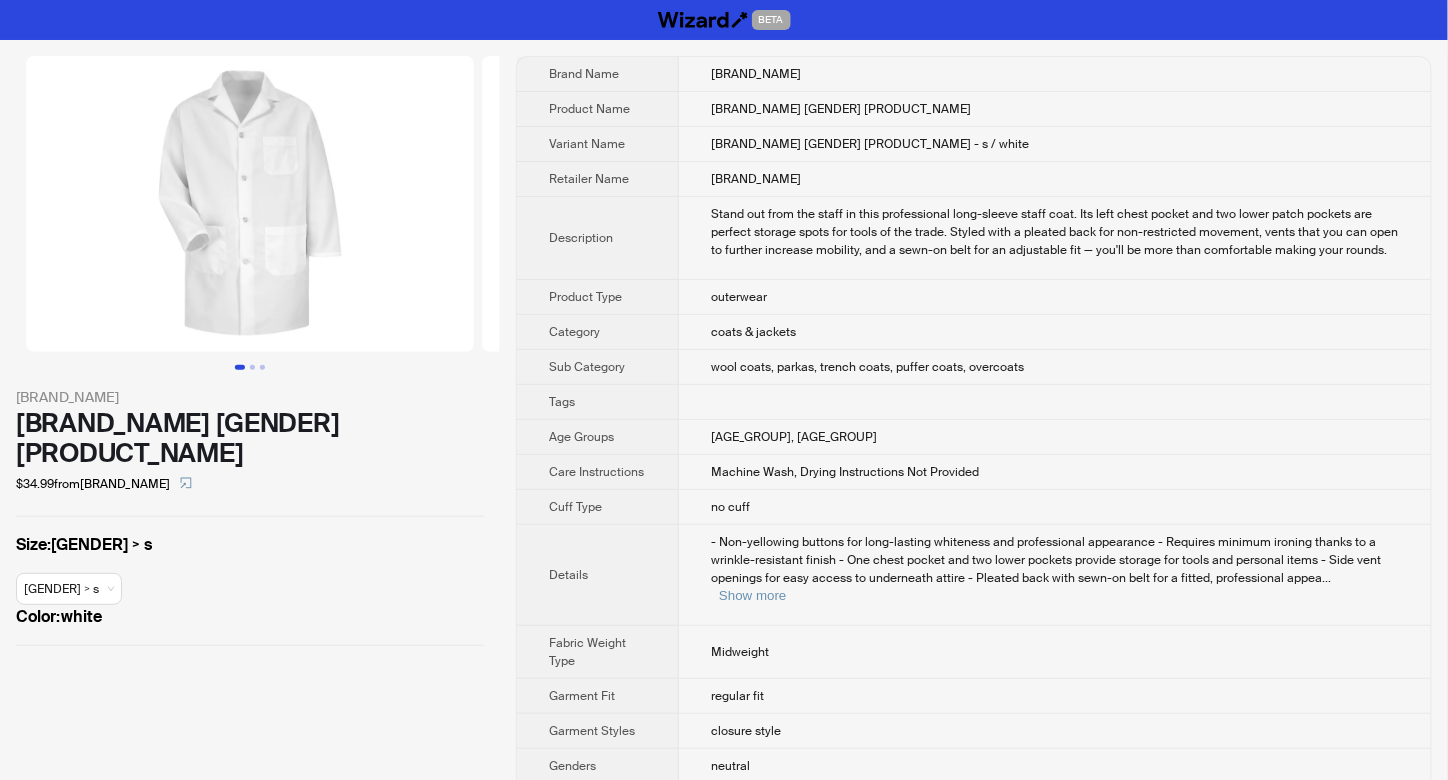 click on "wool coats, parkas, trench coats, puffer coats, overcoats" at bounding box center (1055, 74) 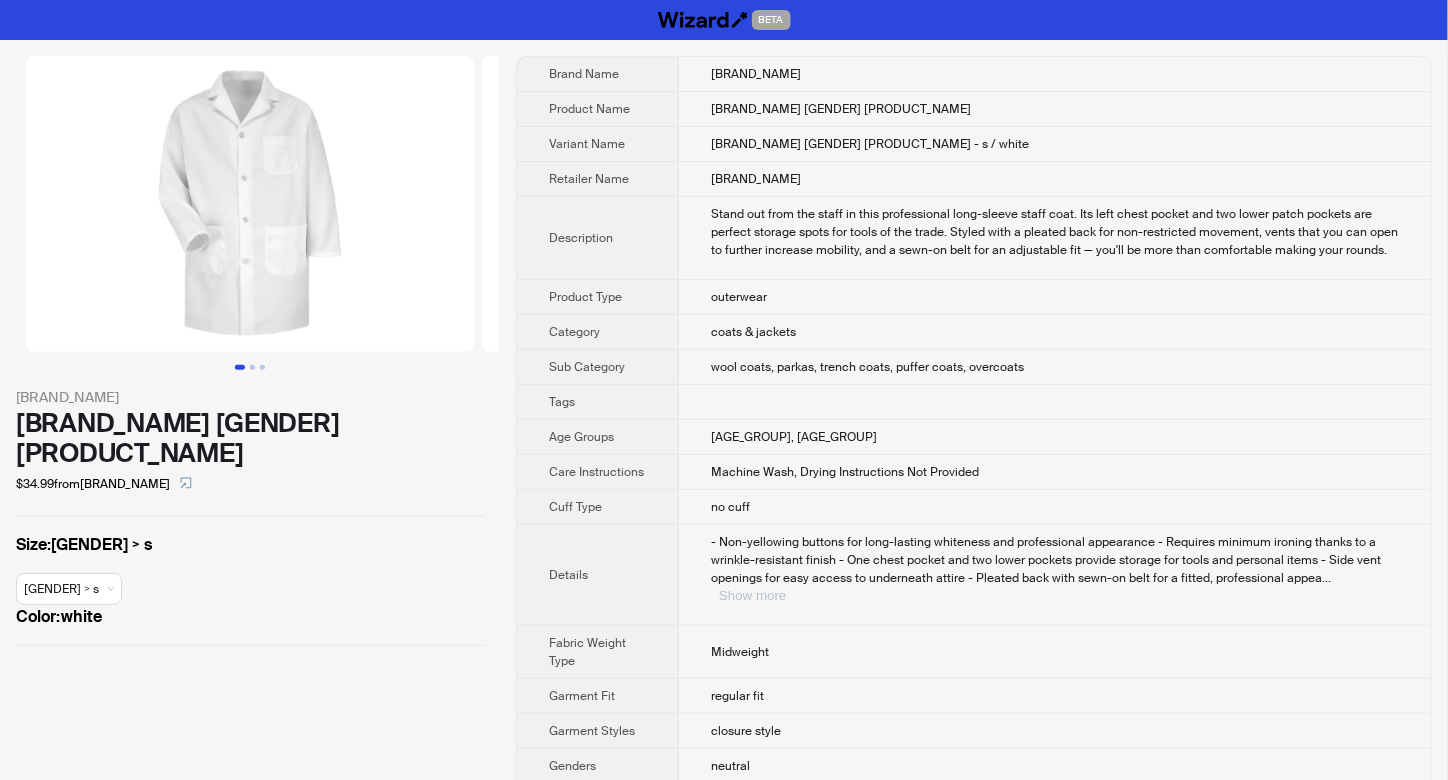 click on "Show more" at bounding box center (752, 595) 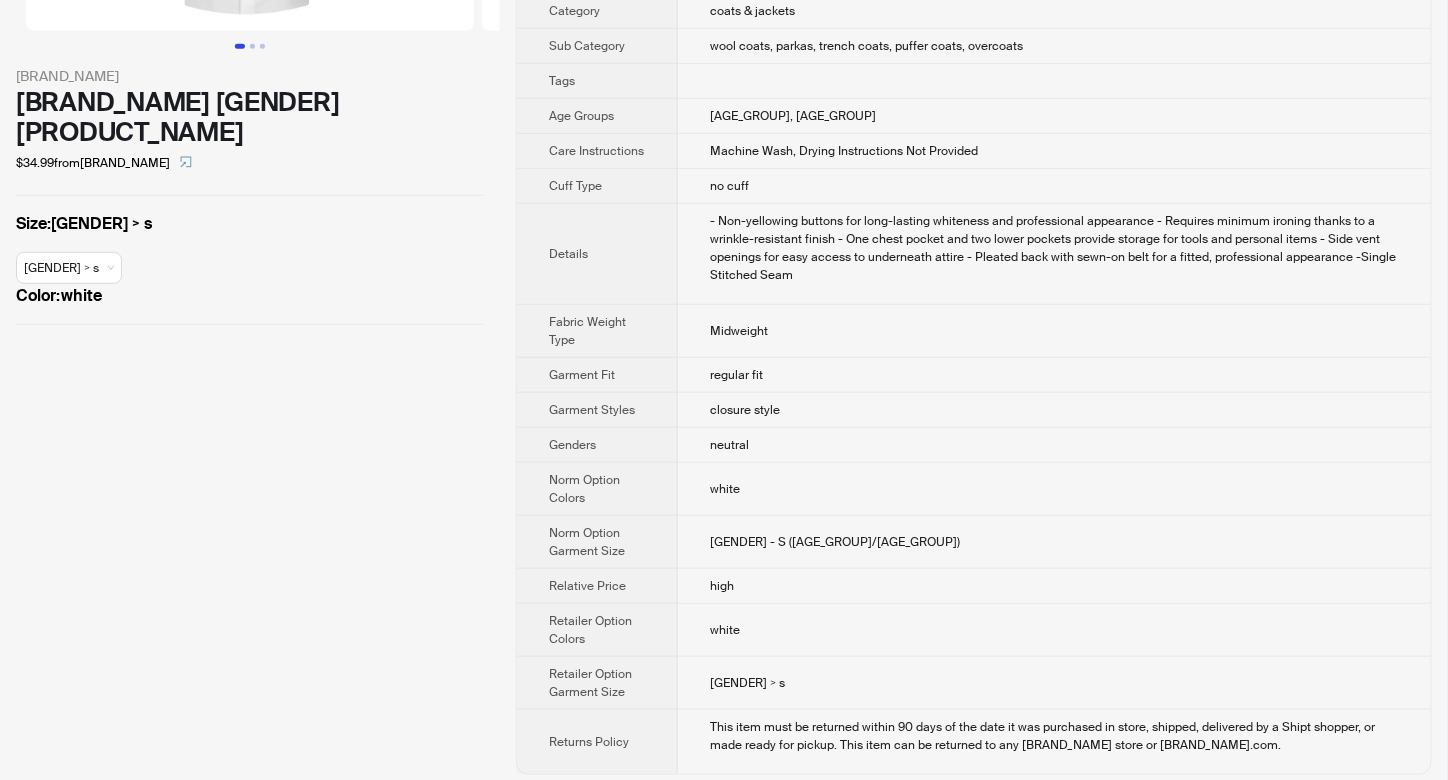 scroll, scrollTop: 0, scrollLeft: 0, axis: both 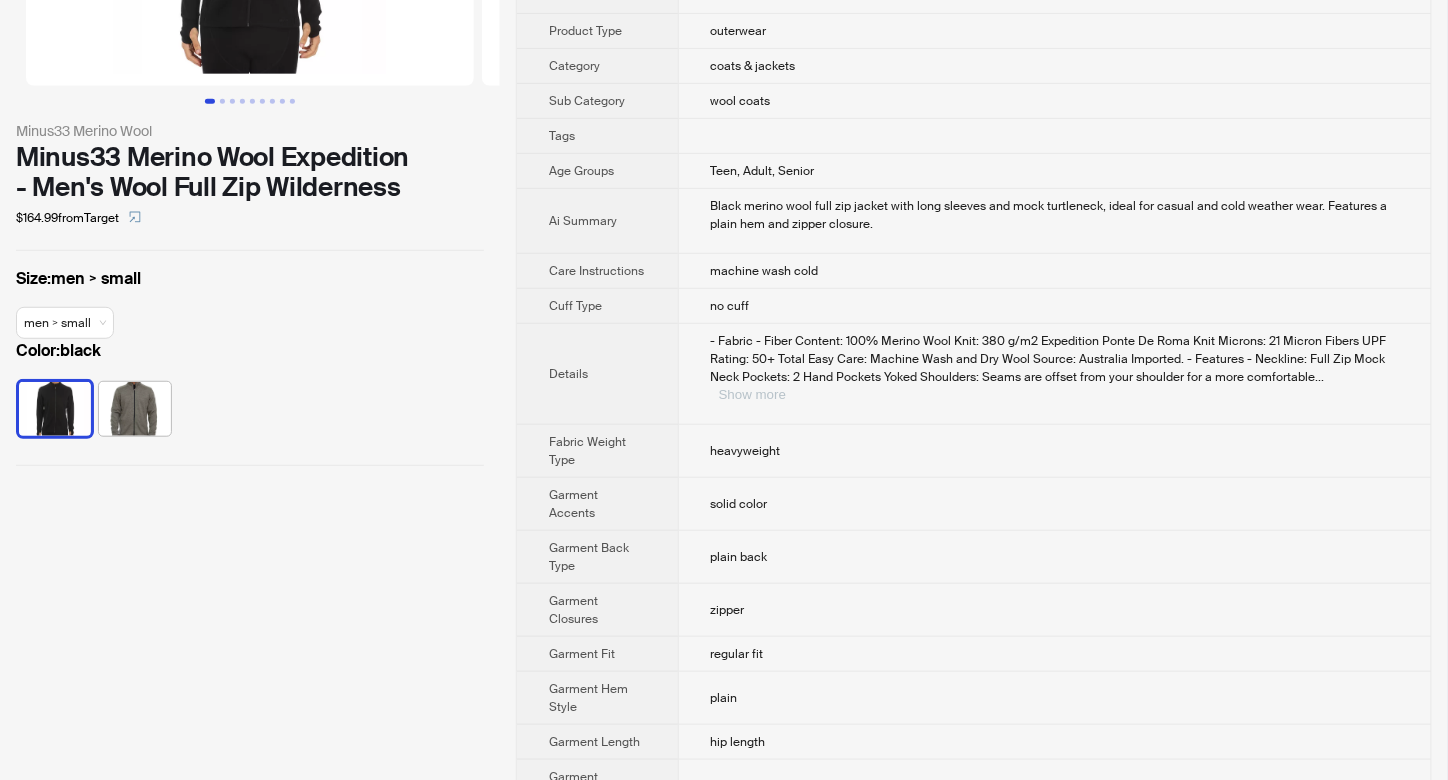 click on "Show more" at bounding box center [752, 394] 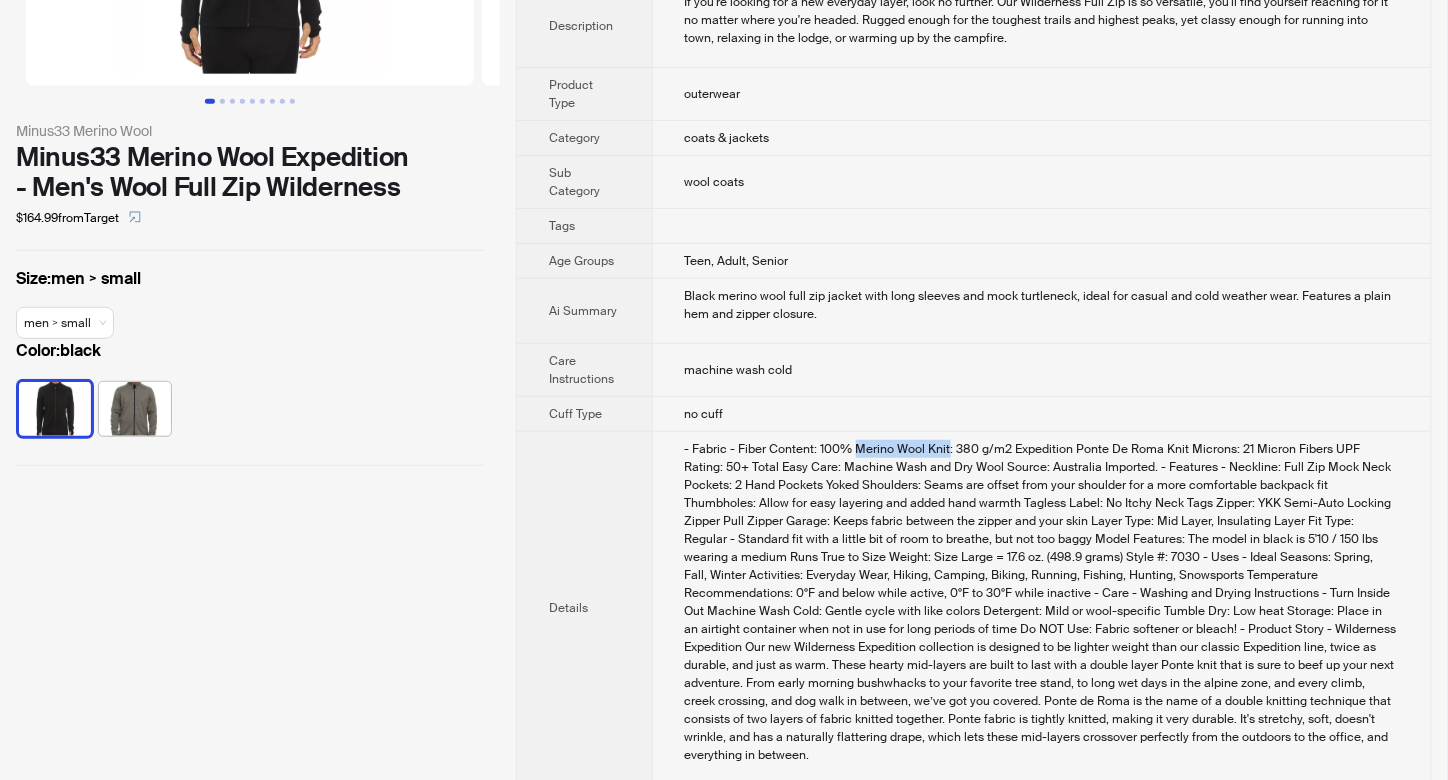 drag, startPoint x: 858, startPoint y: 439, endPoint x: 946, endPoint y: 449, distance: 88.56636 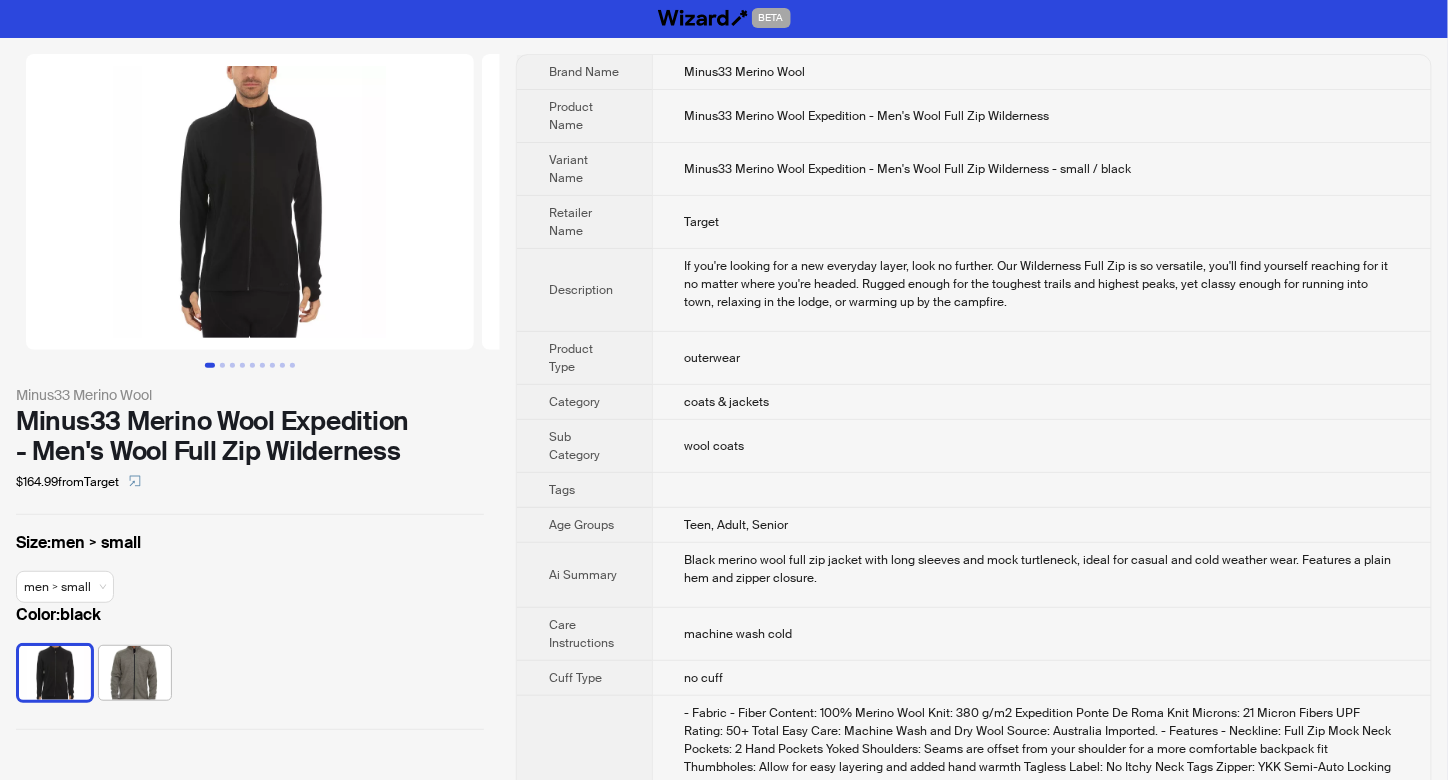 scroll, scrollTop: 133, scrollLeft: 0, axis: vertical 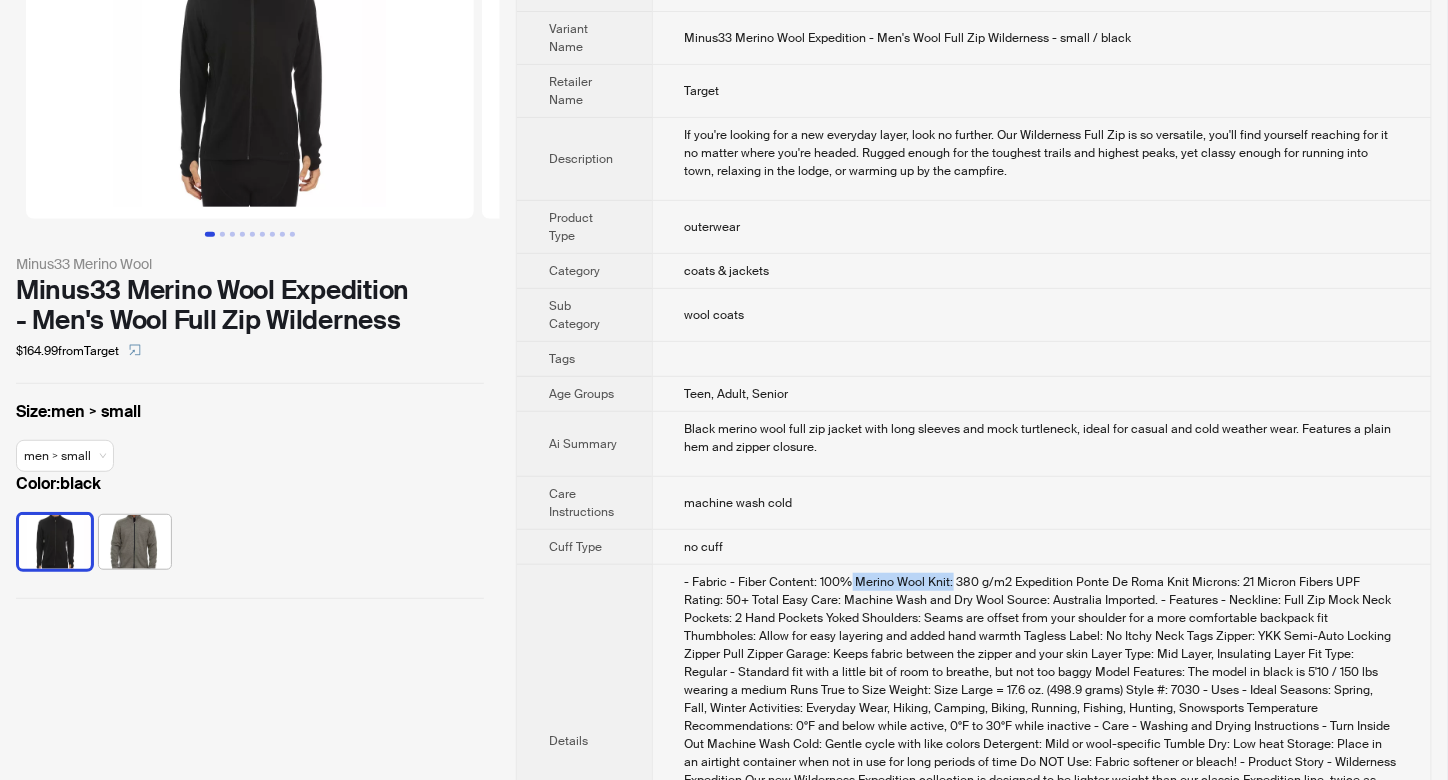 drag, startPoint x: 851, startPoint y: 576, endPoint x: 948, endPoint y: 573, distance: 97.04638 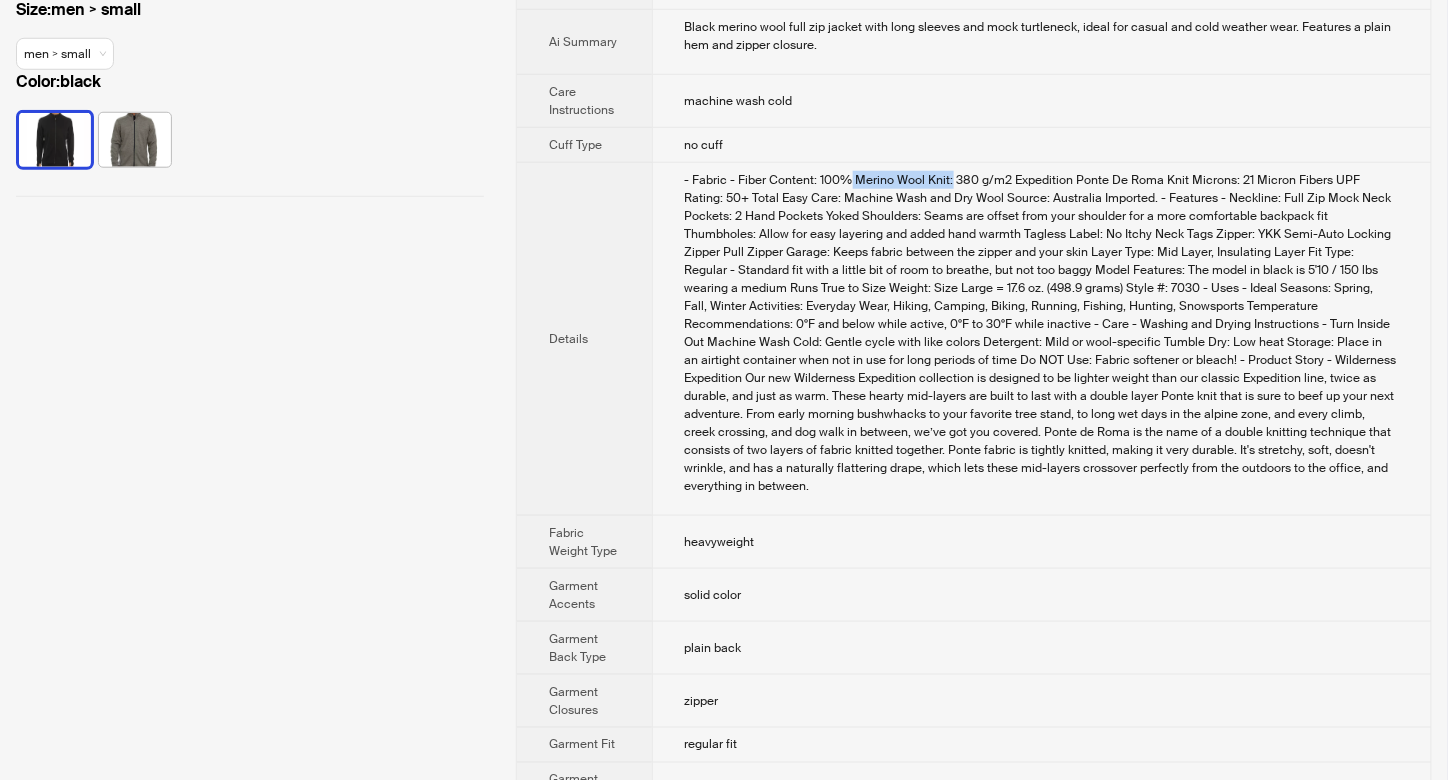 scroll, scrollTop: 2, scrollLeft: 0, axis: vertical 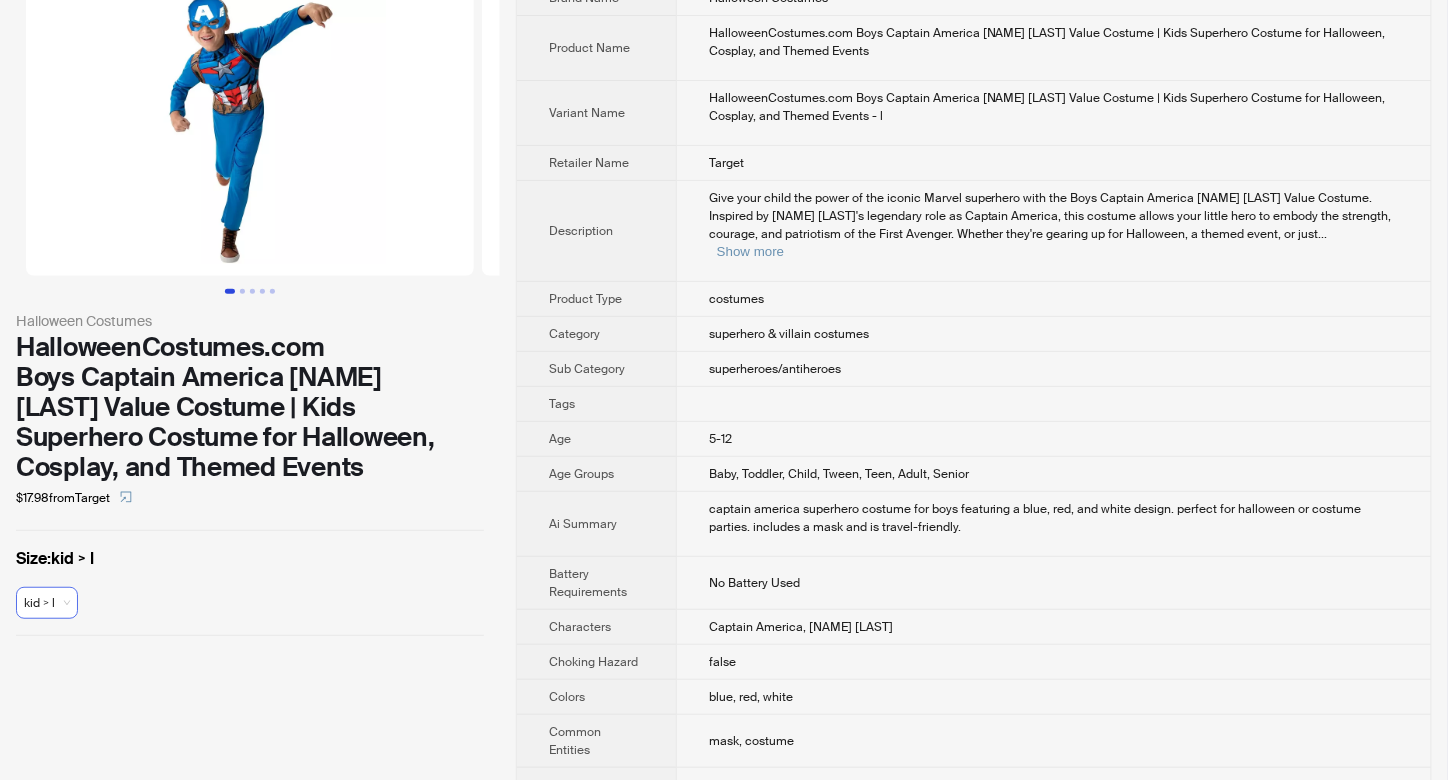 click on "kid > l" at bounding box center [47, 603] 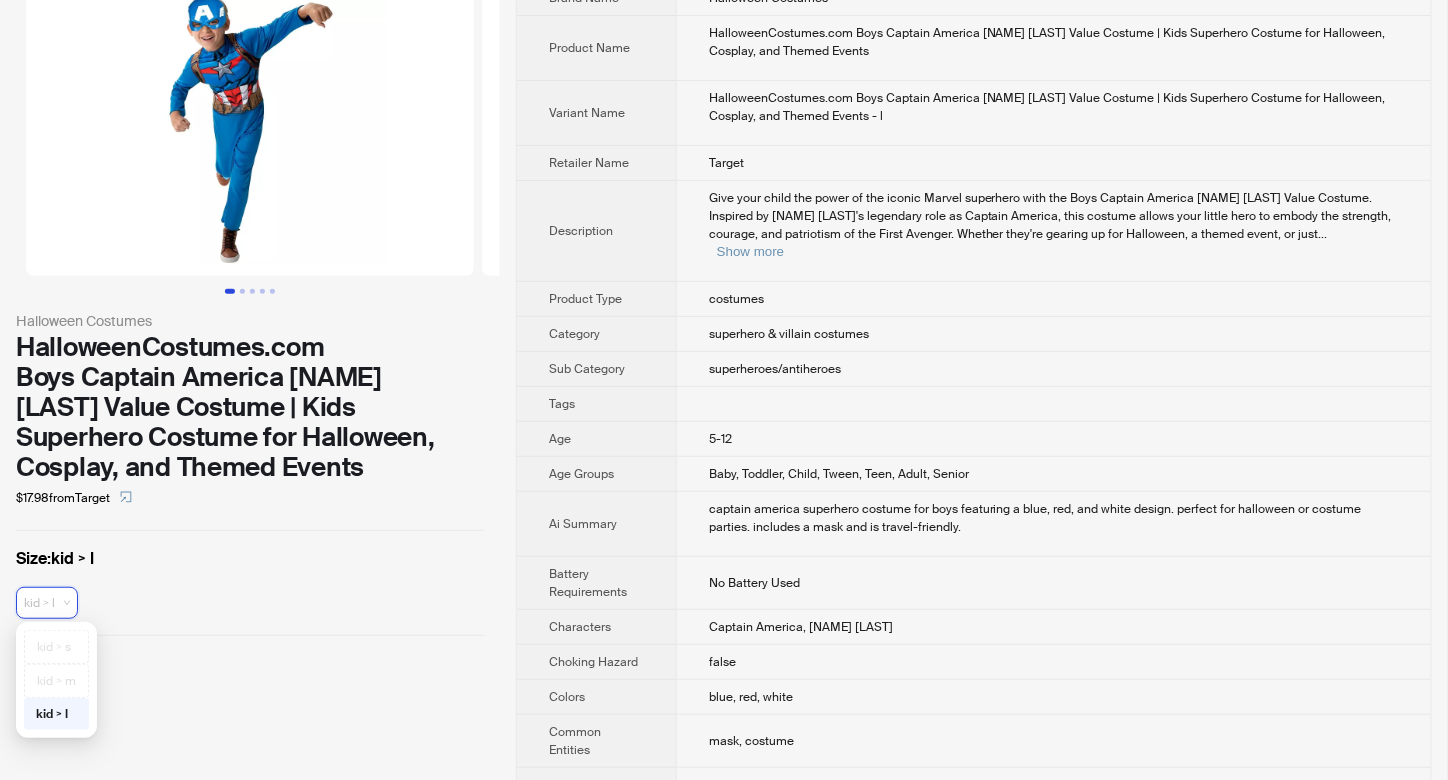 click on "kid > l" at bounding box center [47, 603] 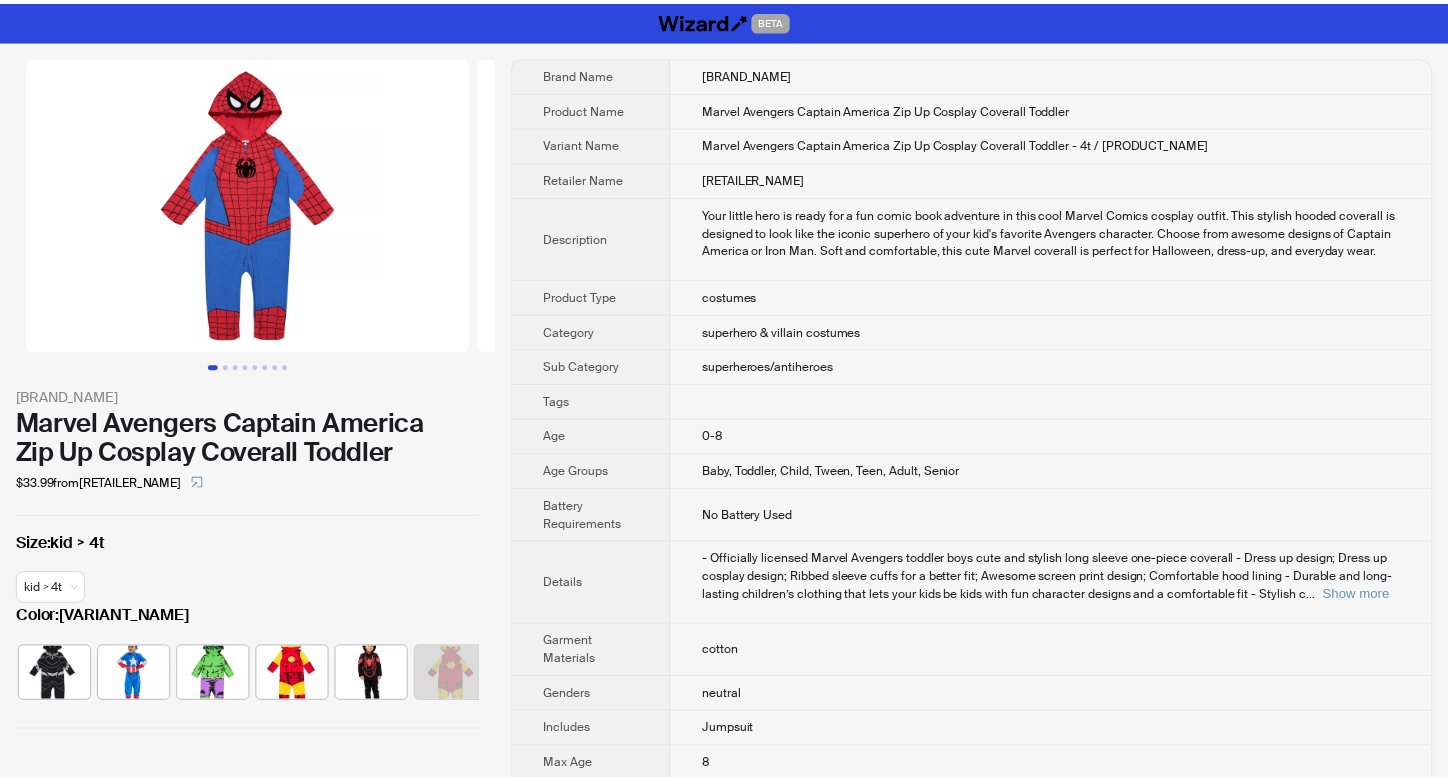 scroll, scrollTop: 0, scrollLeft: 0, axis: both 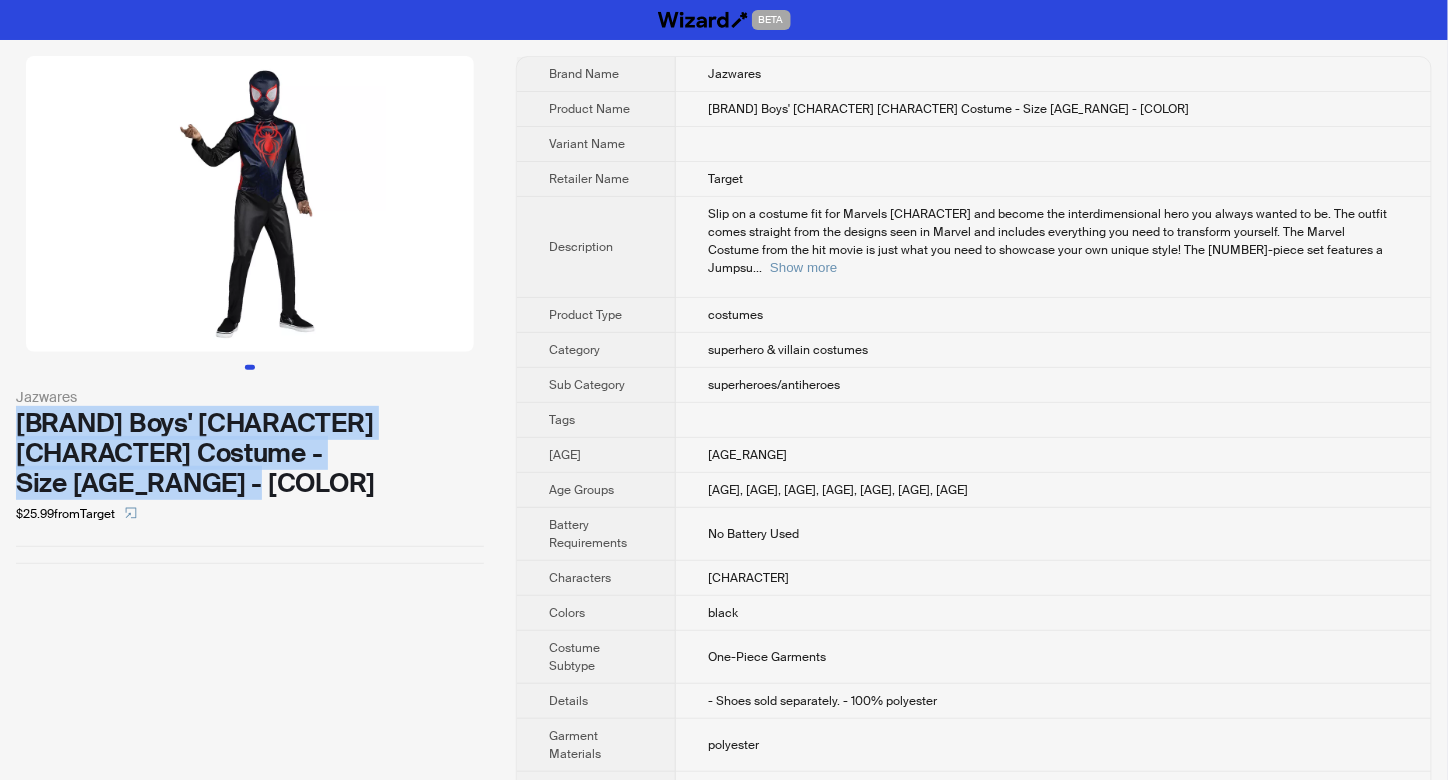 drag, startPoint x: 19, startPoint y: 412, endPoint x: 416, endPoint y: 463, distance: 400.26242 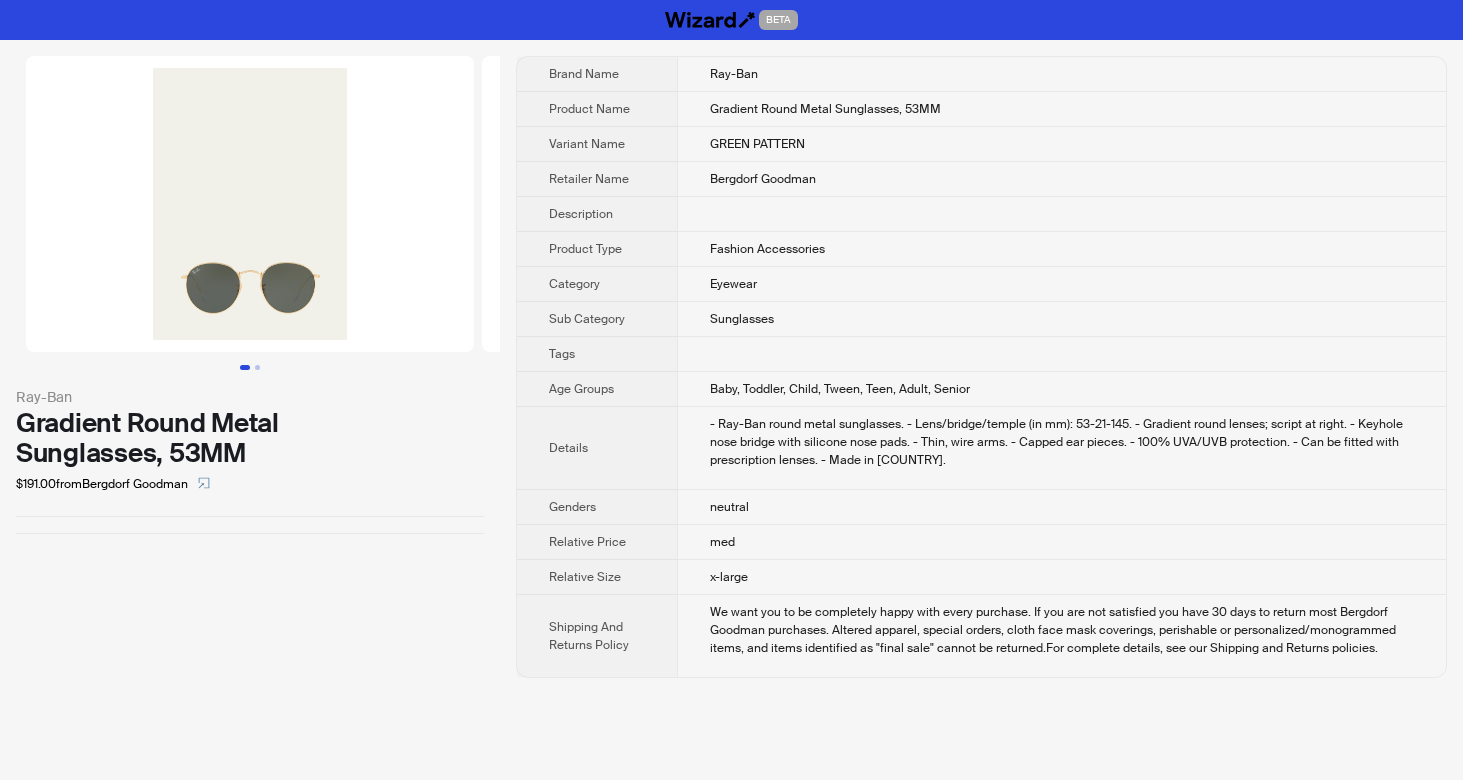 scroll, scrollTop: 0, scrollLeft: 0, axis: both 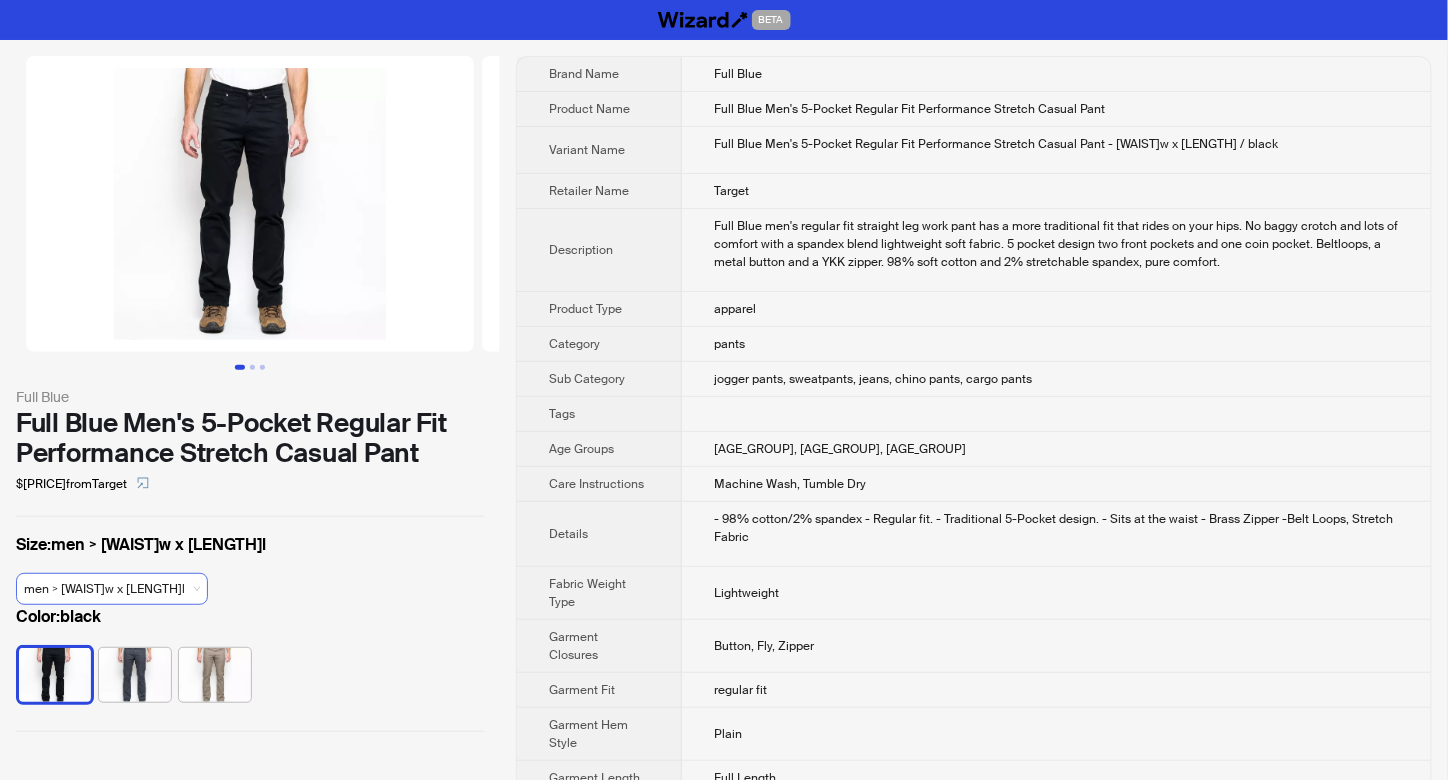 click on "men > 38w x 30l" at bounding box center [112, 589] 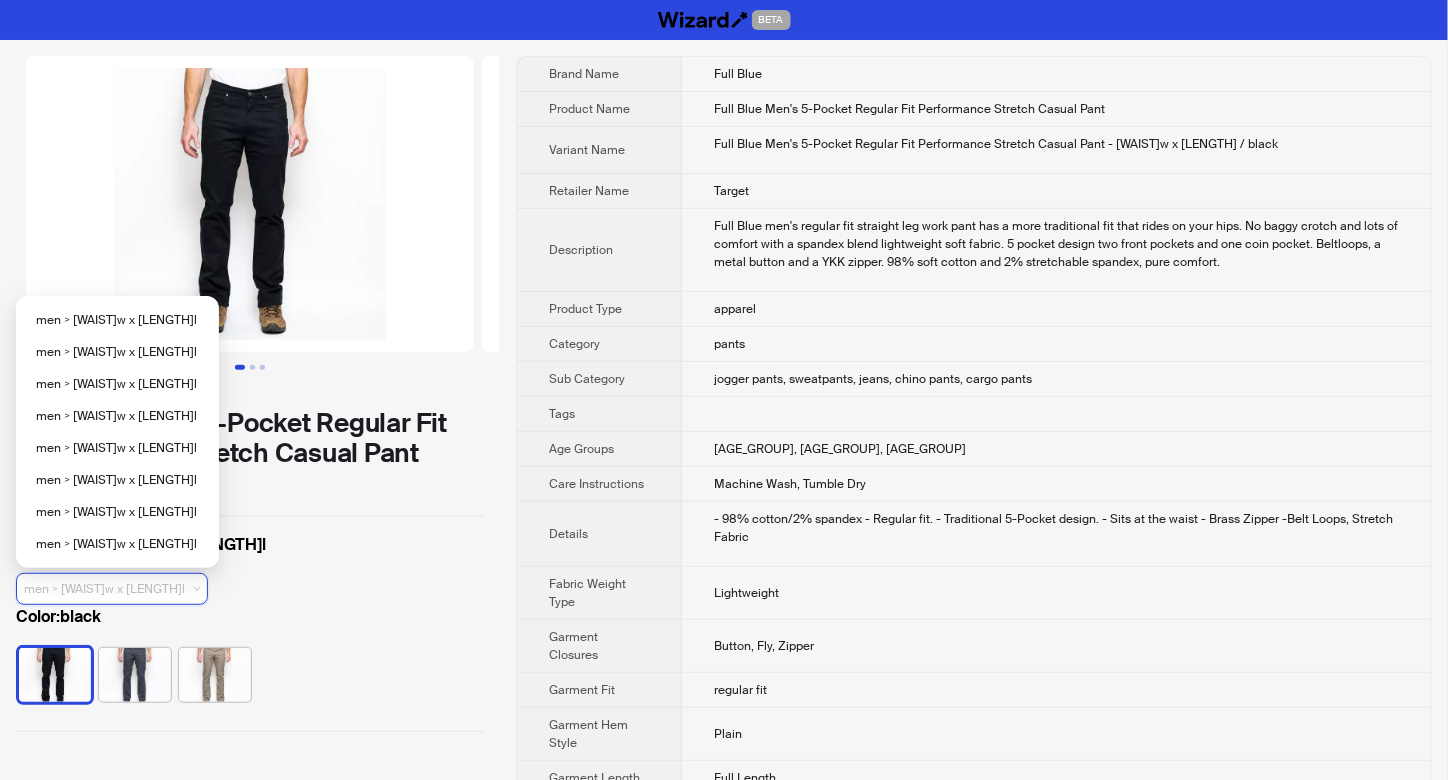 scroll, scrollTop: 224, scrollLeft: 0, axis: vertical 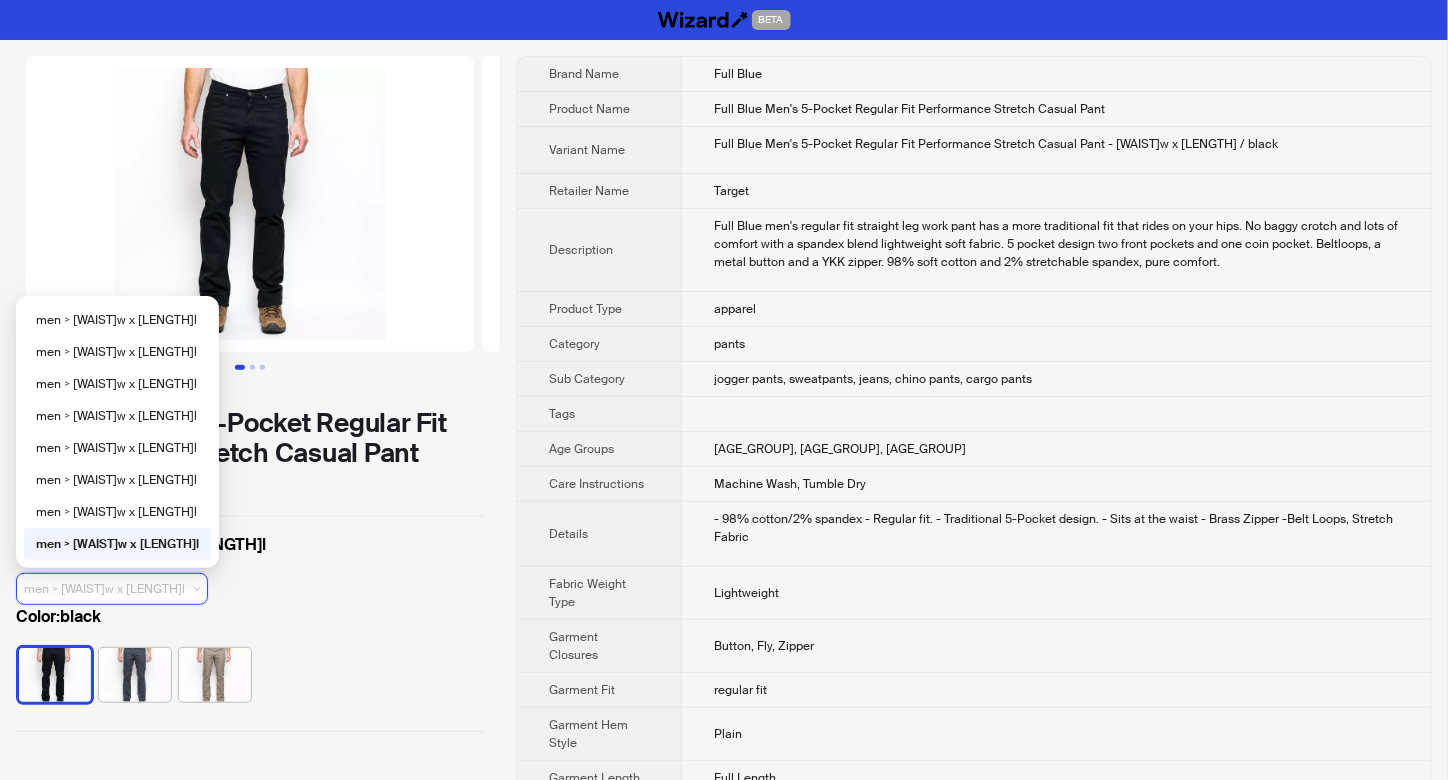 click on "men > 38w x 30l" at bounding box center [112, 589] 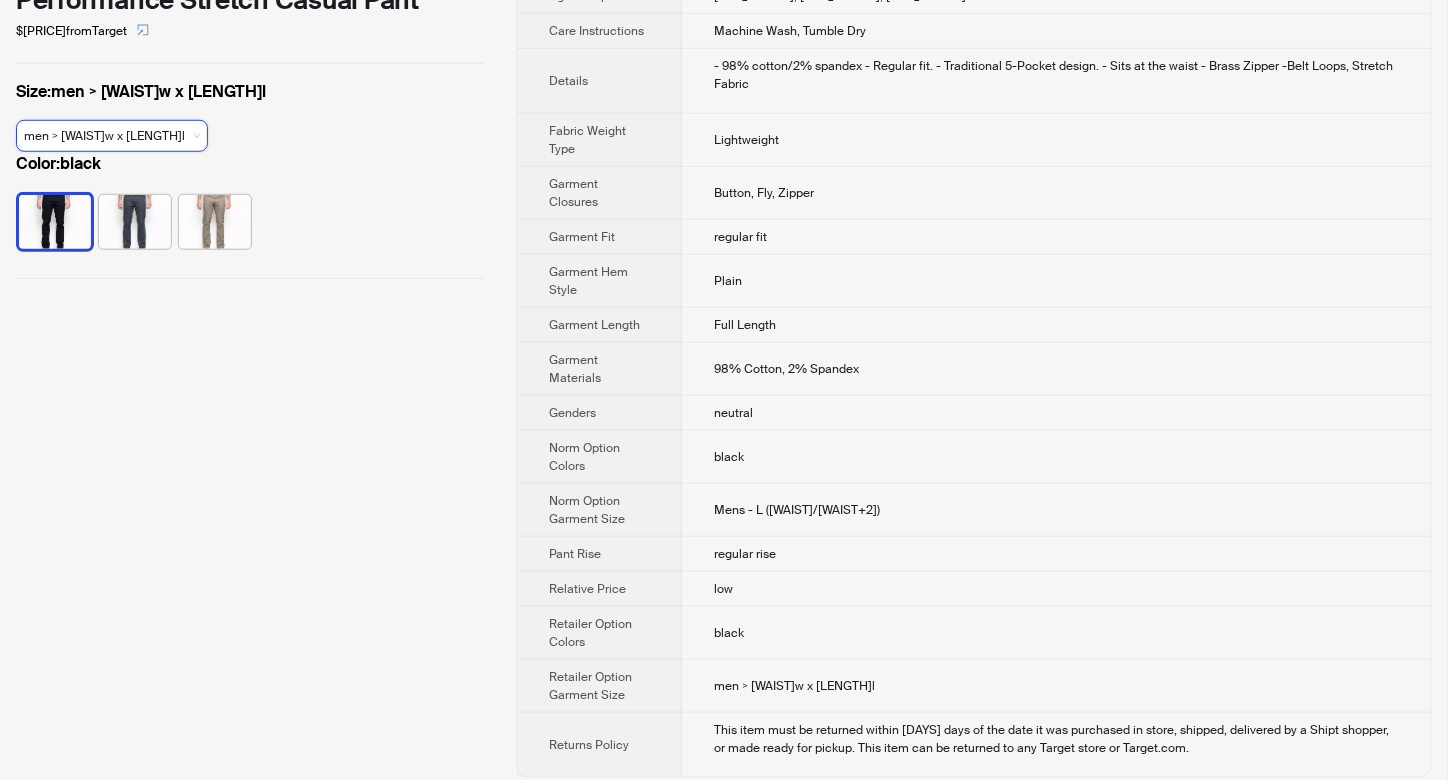 scroll, scrollTop: 455, scrollLeft: 0, axis: vertical 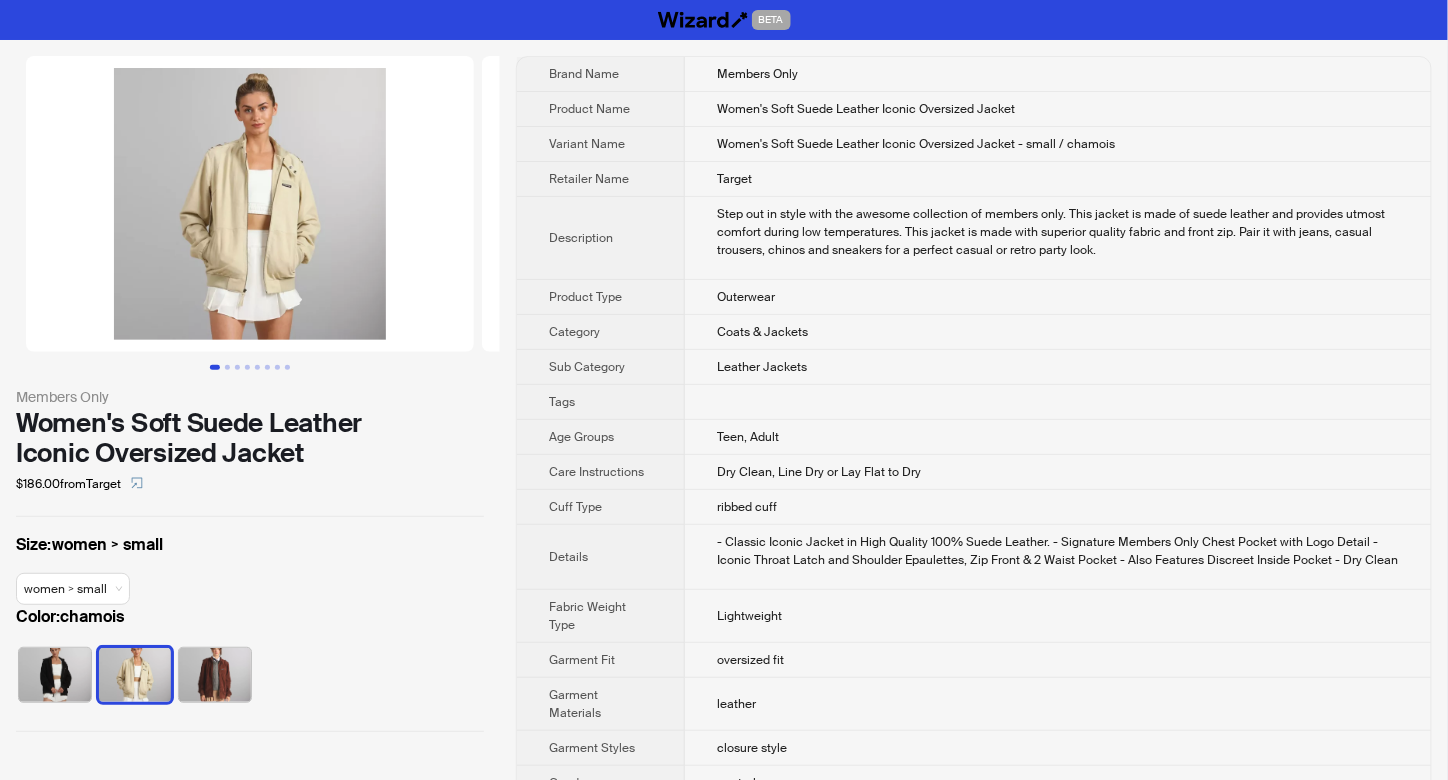 click at bounding box center [55, 675] 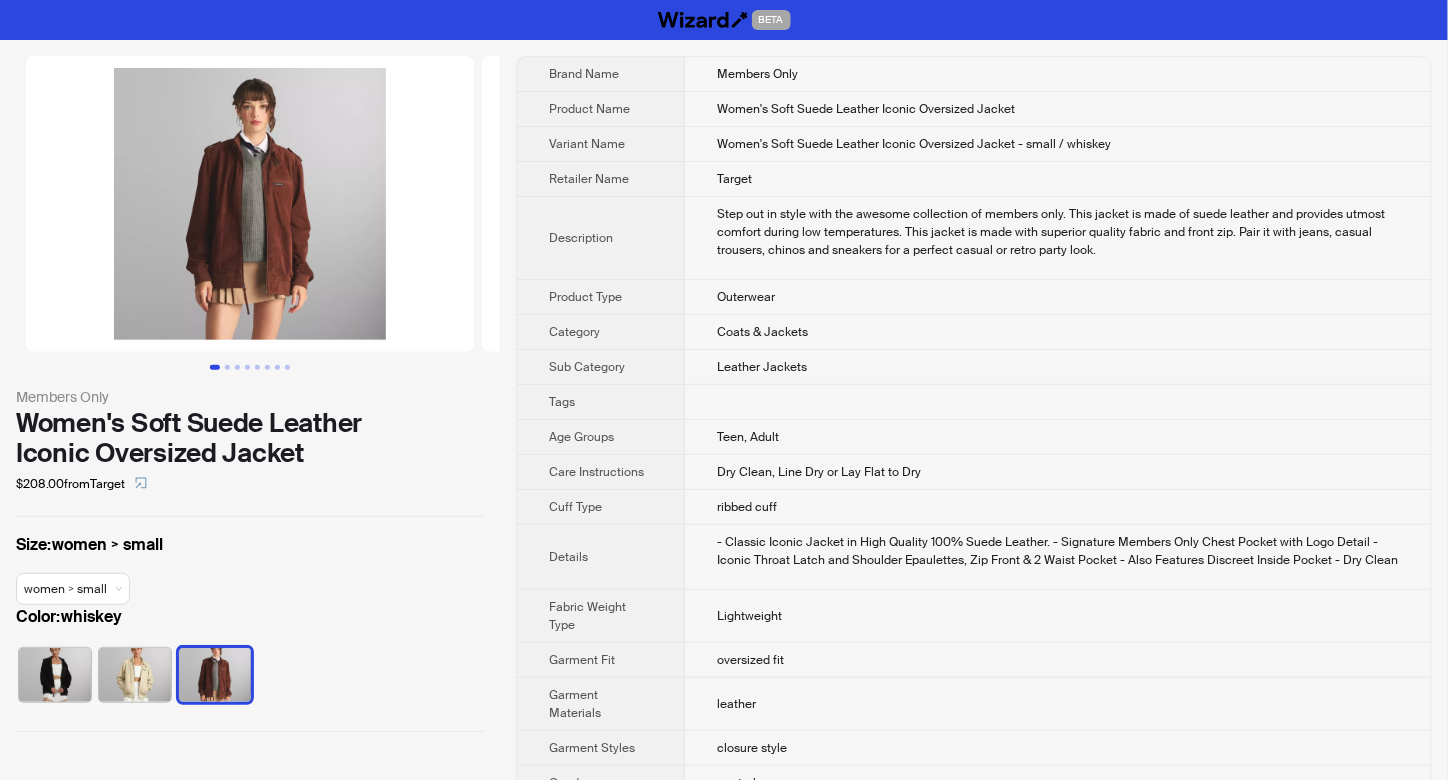 click at bounding box center [55, 675] 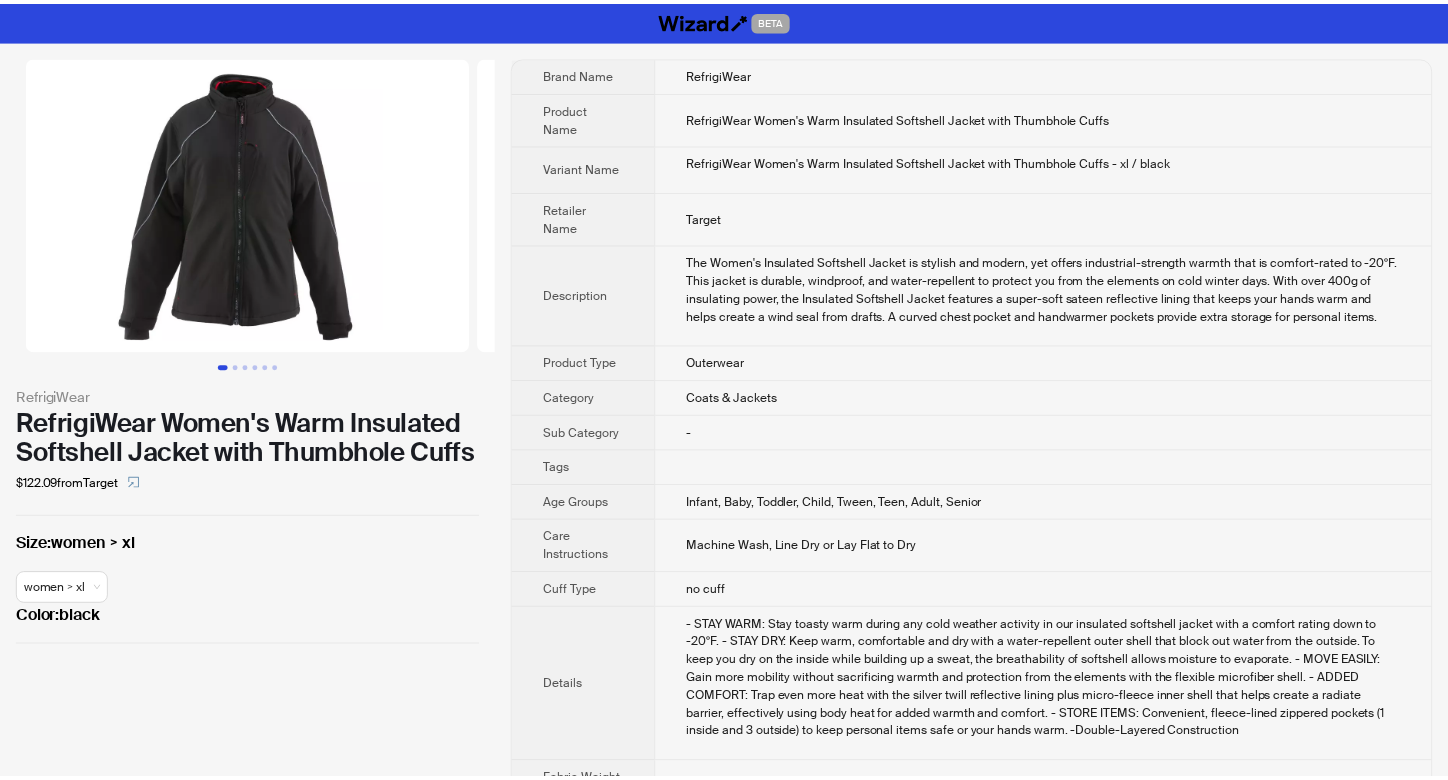 scroll, scrollTop: 0, scrollLeft: 0, axis: both 